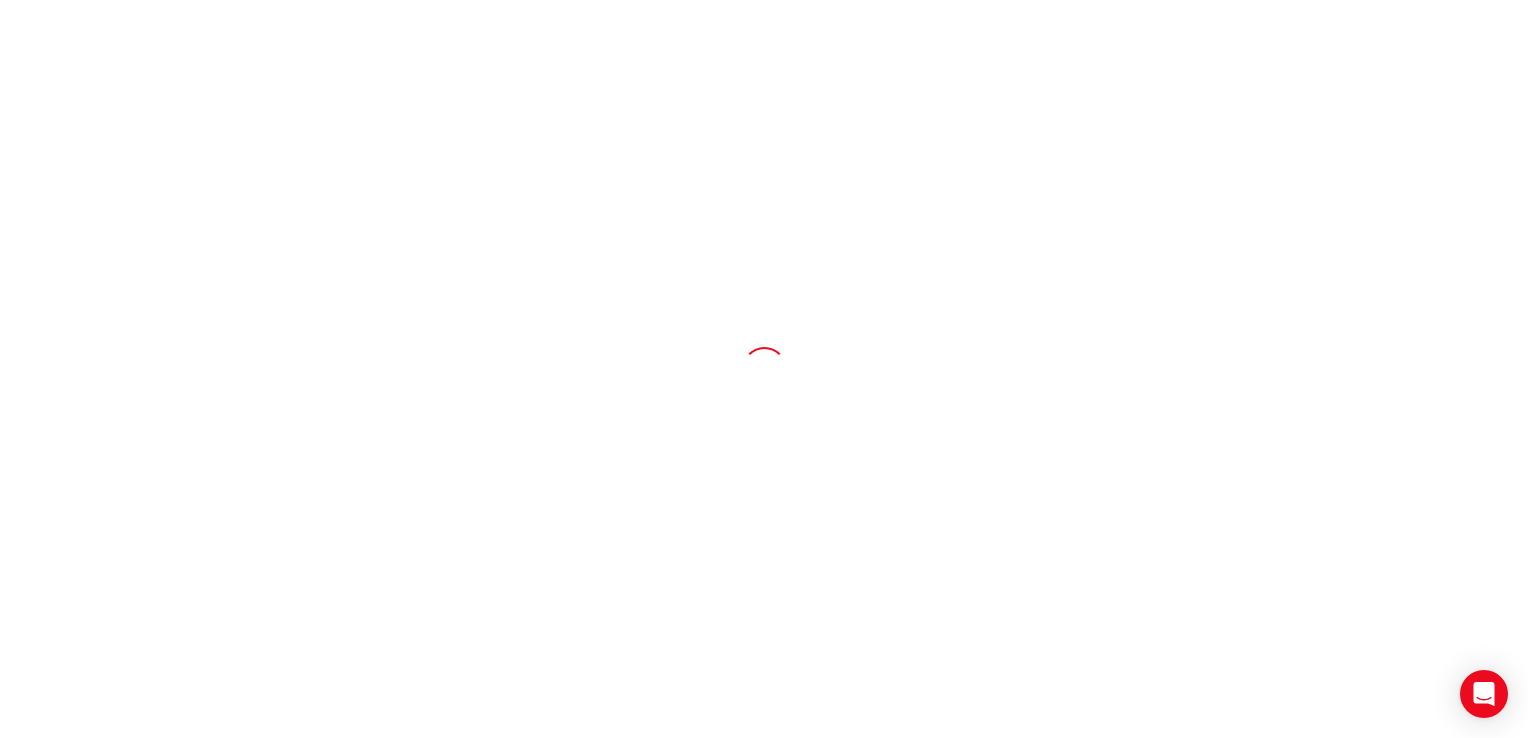 scroll, scrollTop: 0, scrollLeft: 0, axis: both 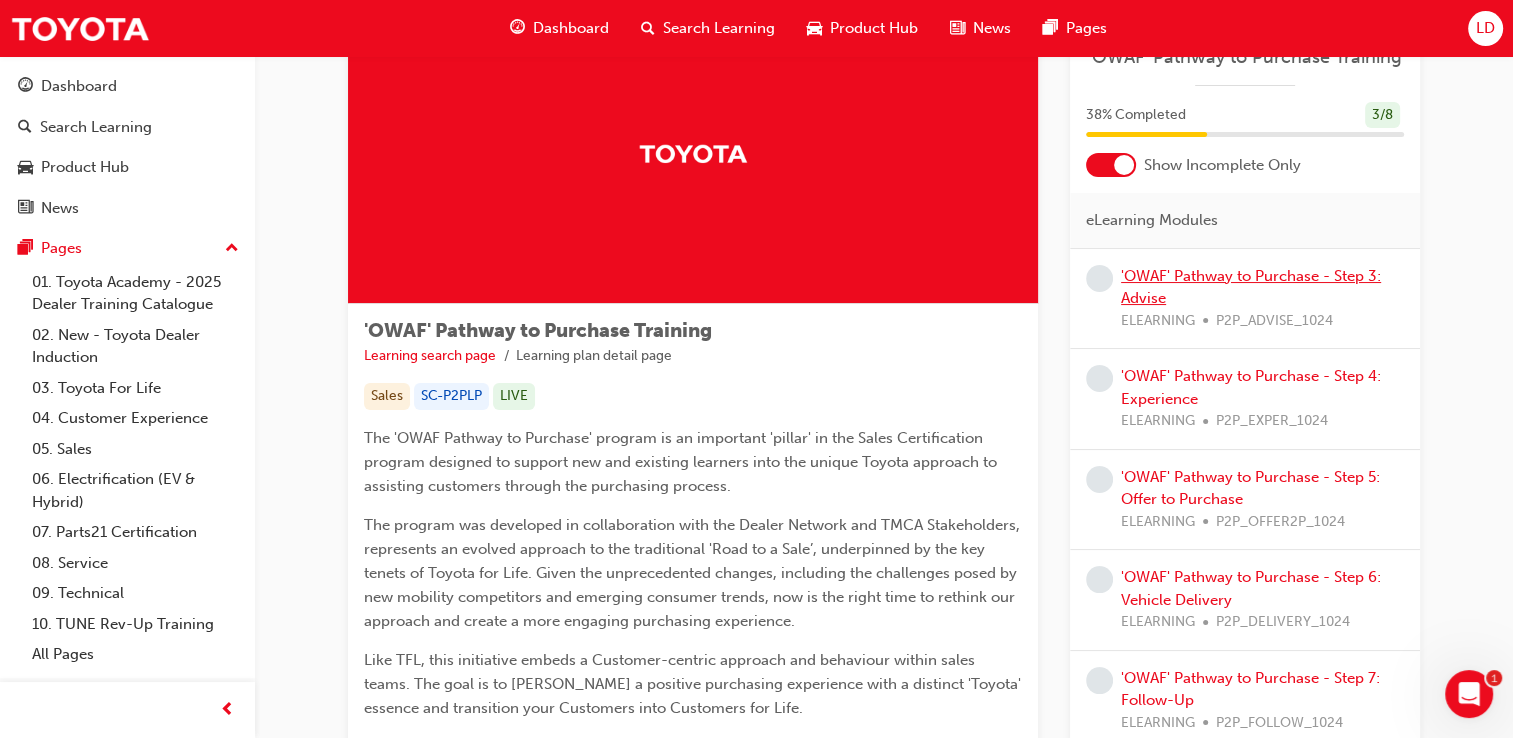 click on "'OWAF' Pathway to Purchase - Step 3: Advise" at bounding box center [1251, 287] 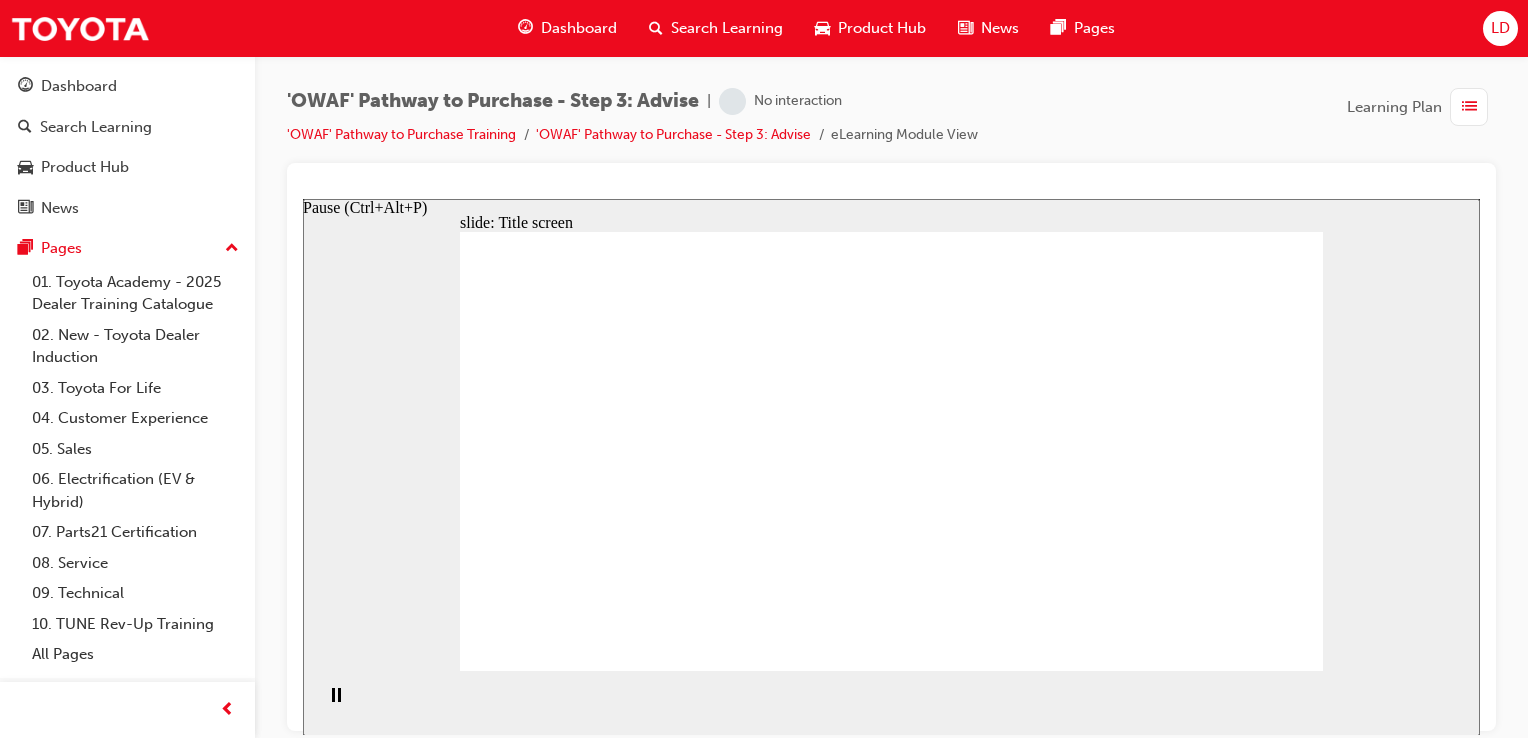 scroll, scrollTop: 0, scrollLeft: 0, axis: both 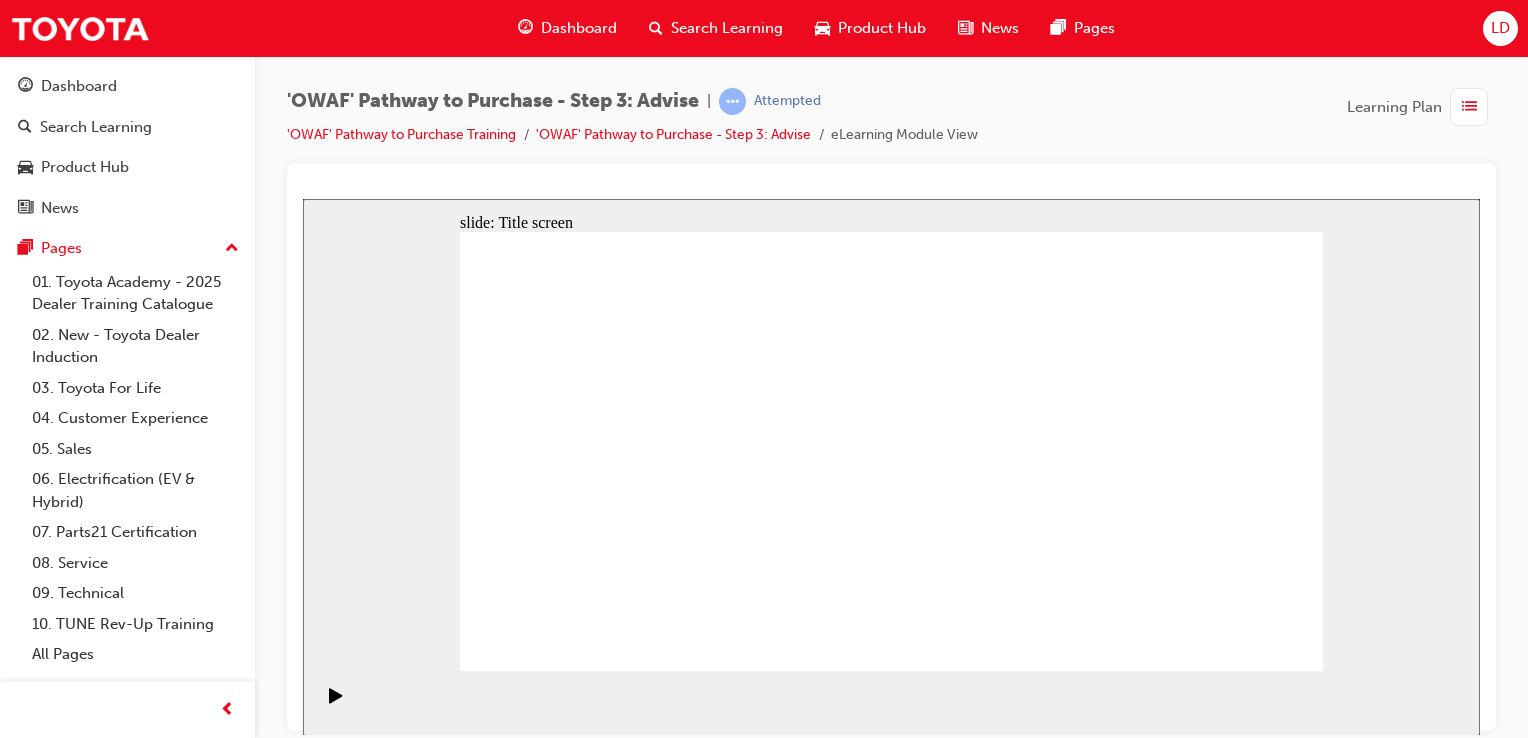 click 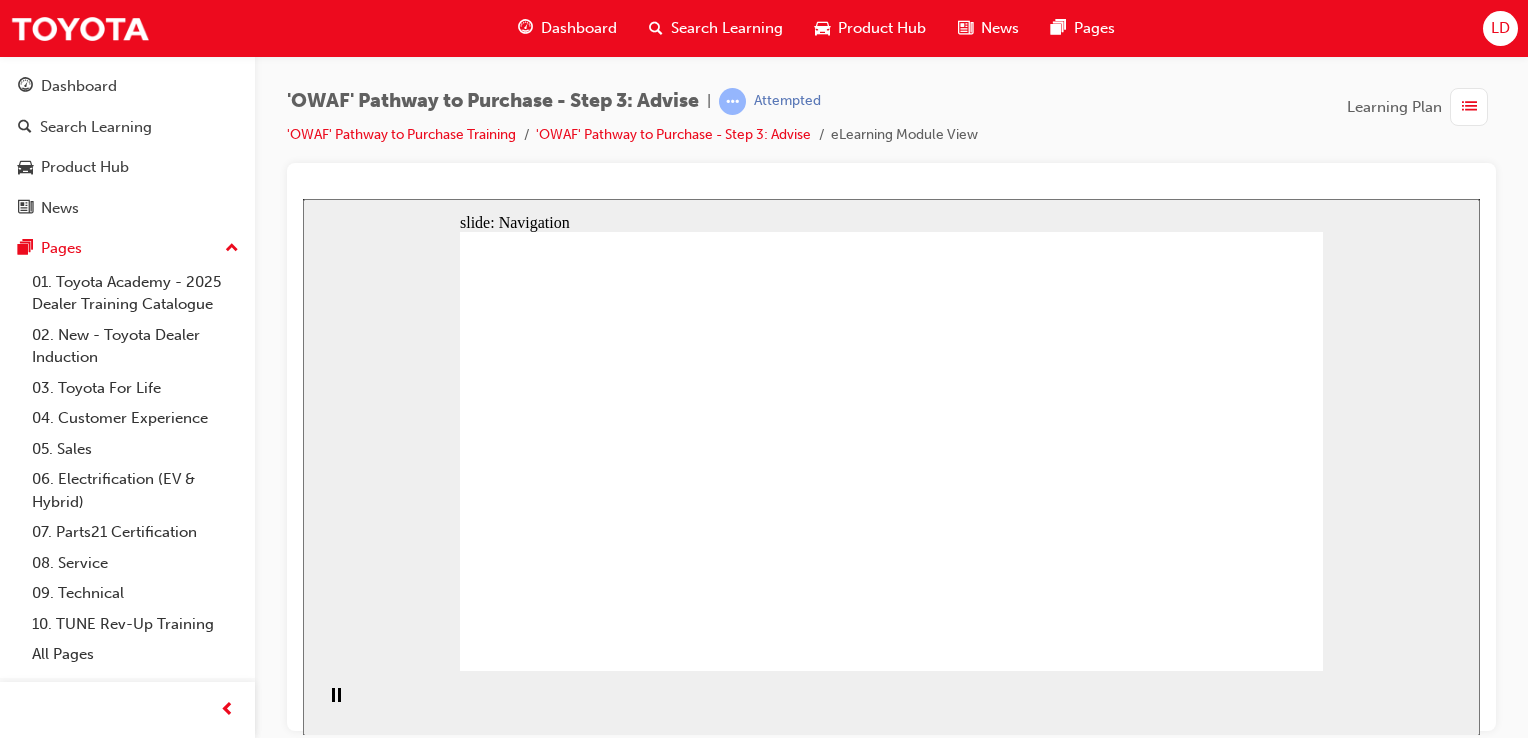 click 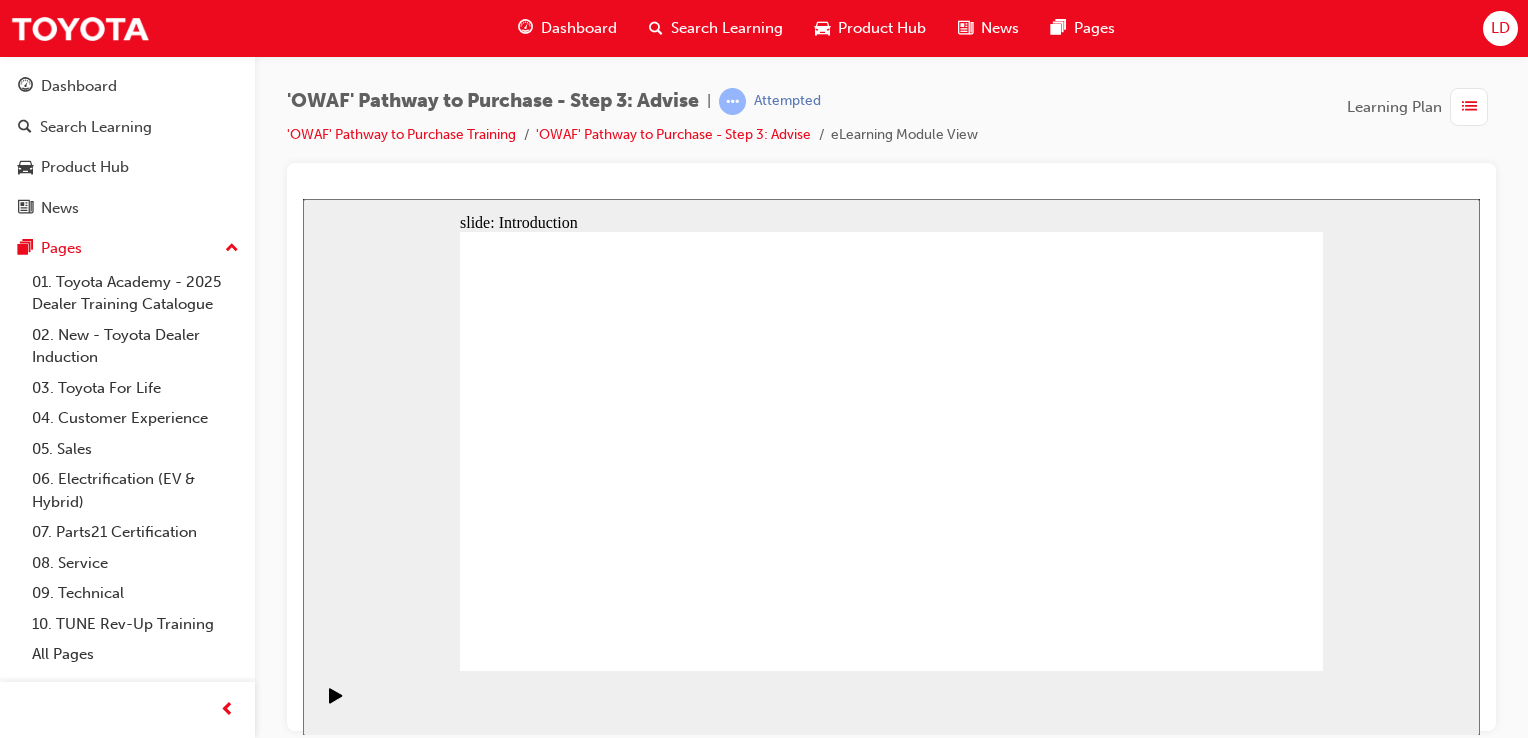 click 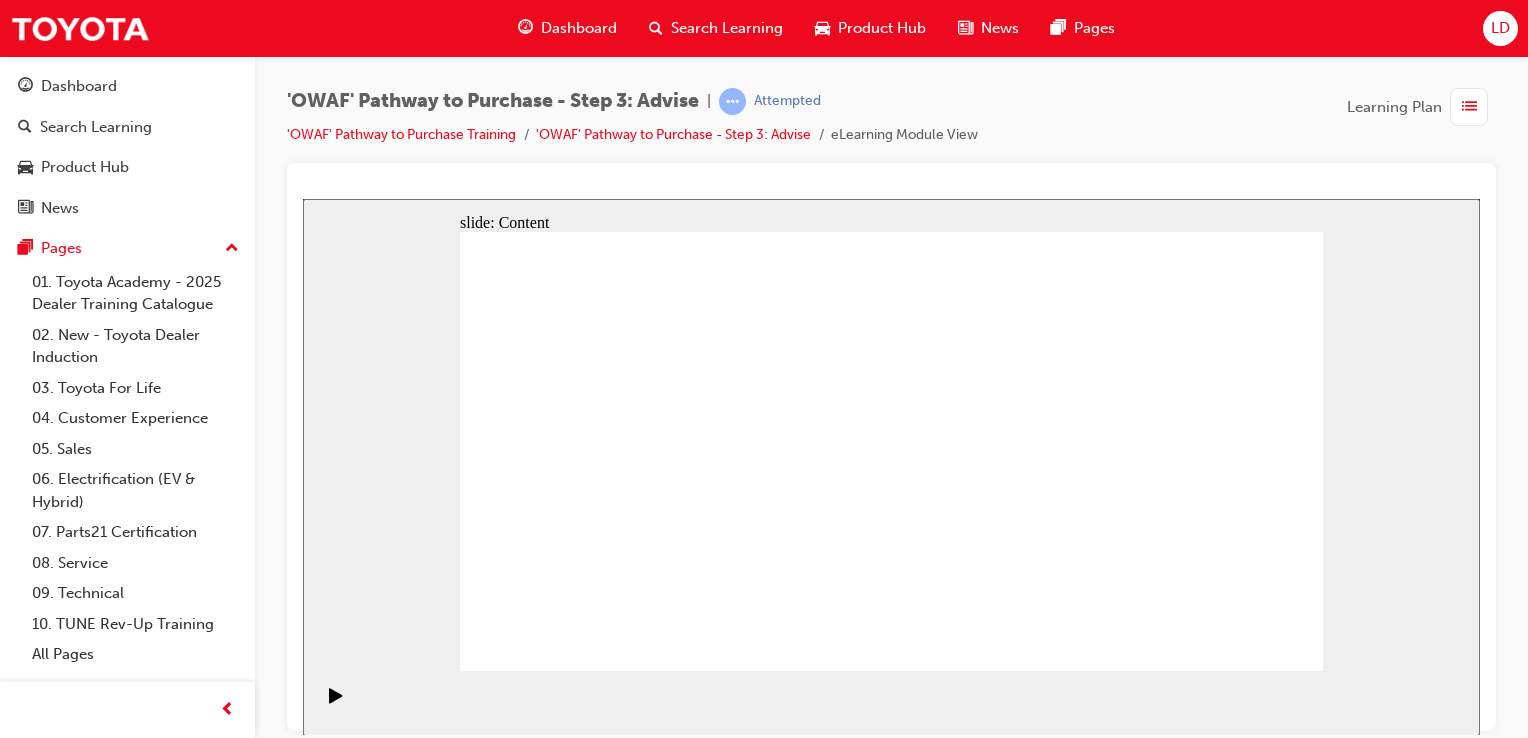 click 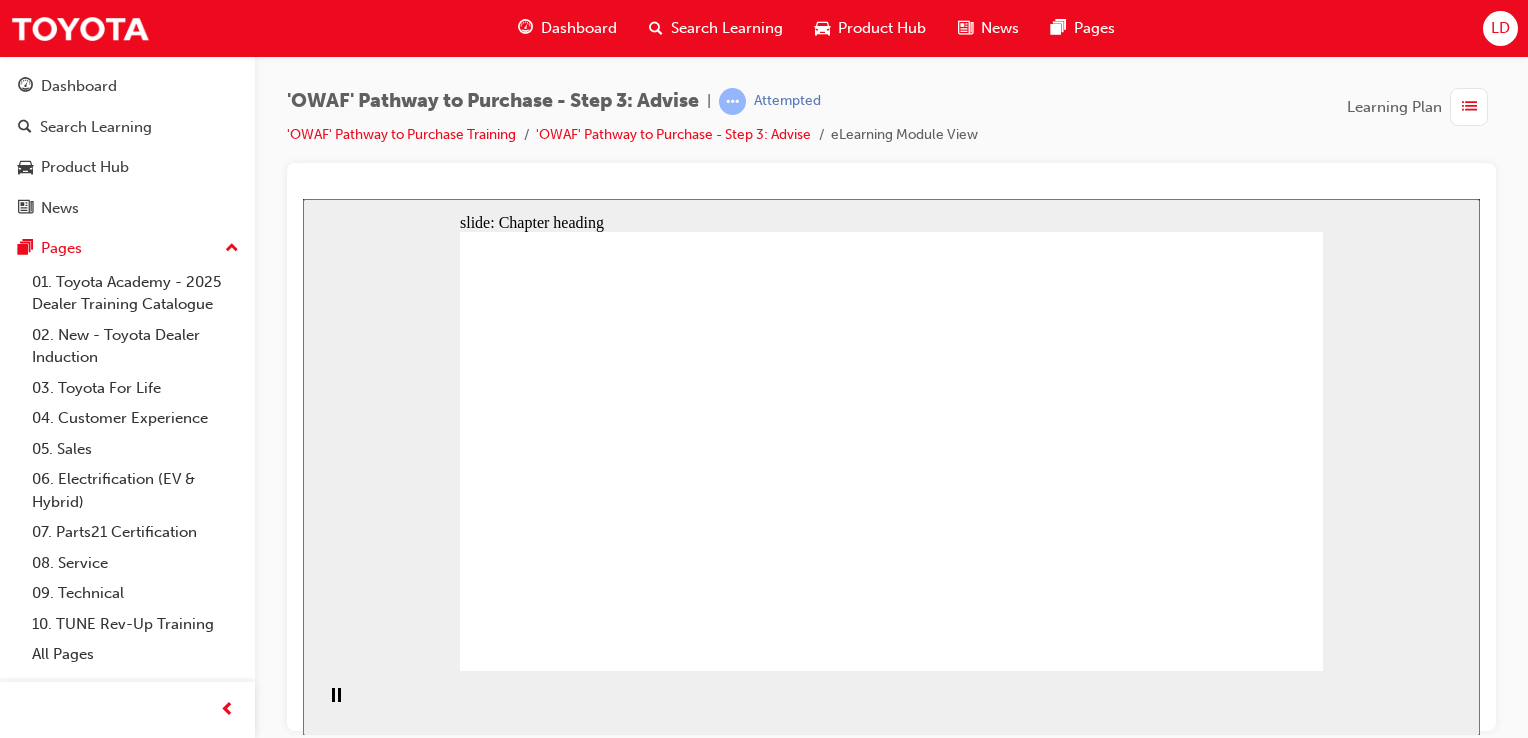 click 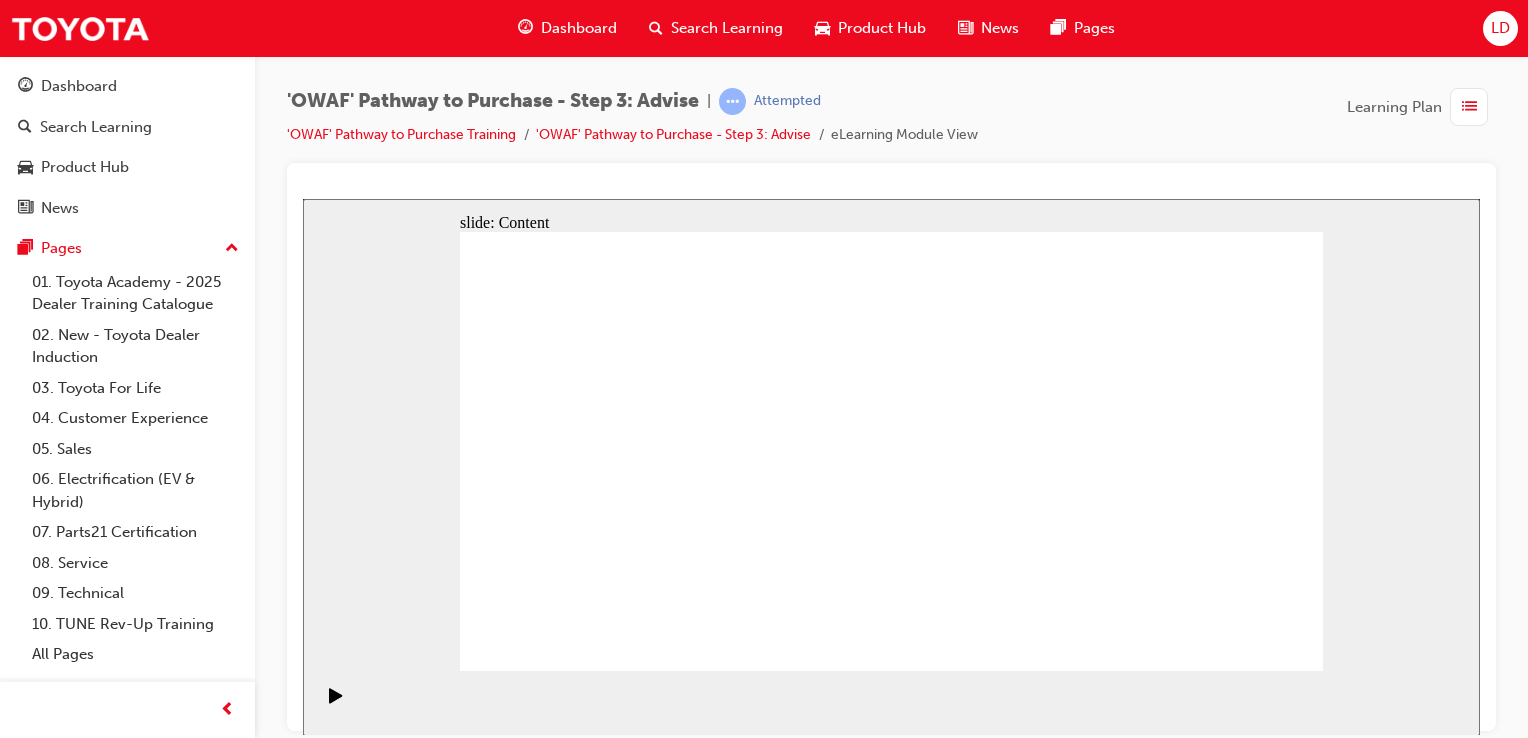 click 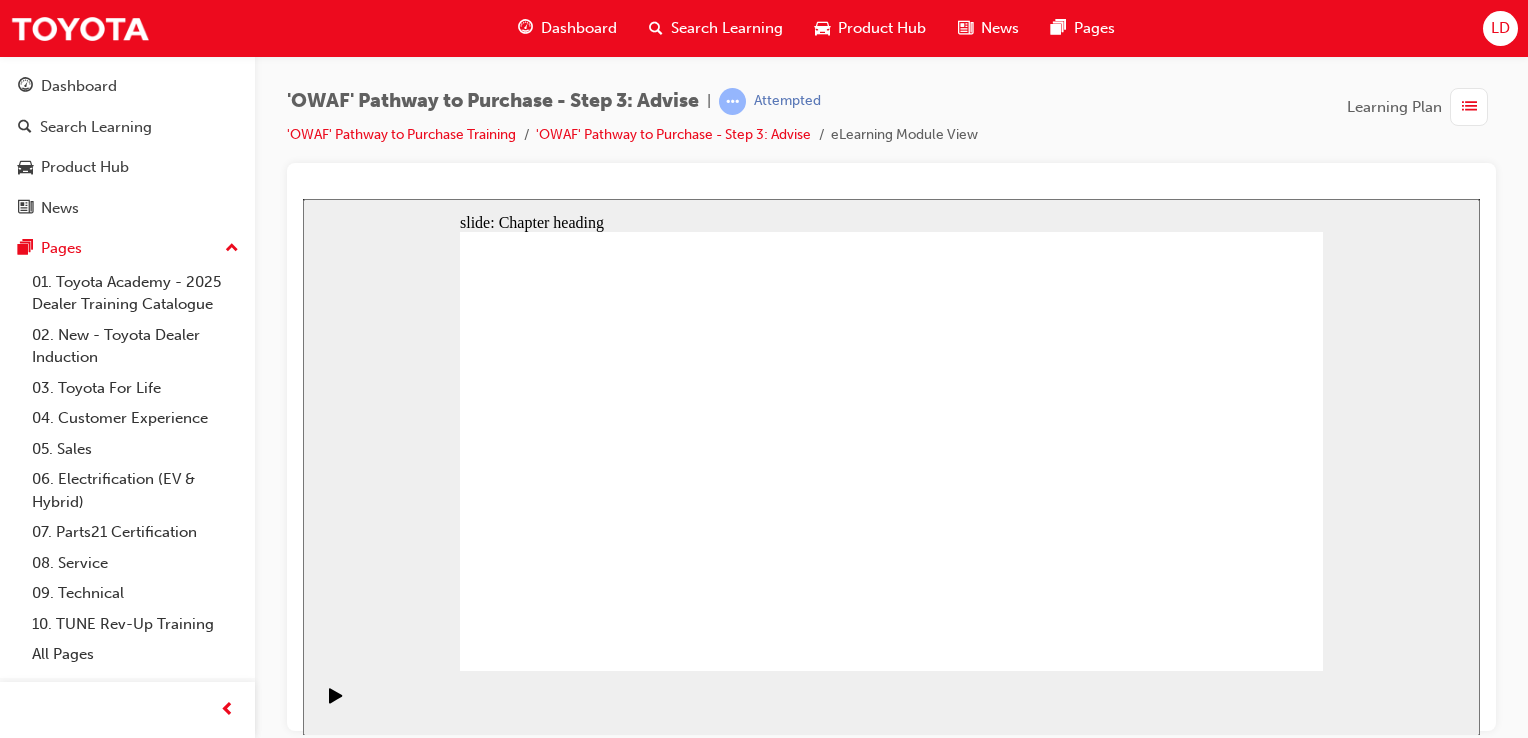 click 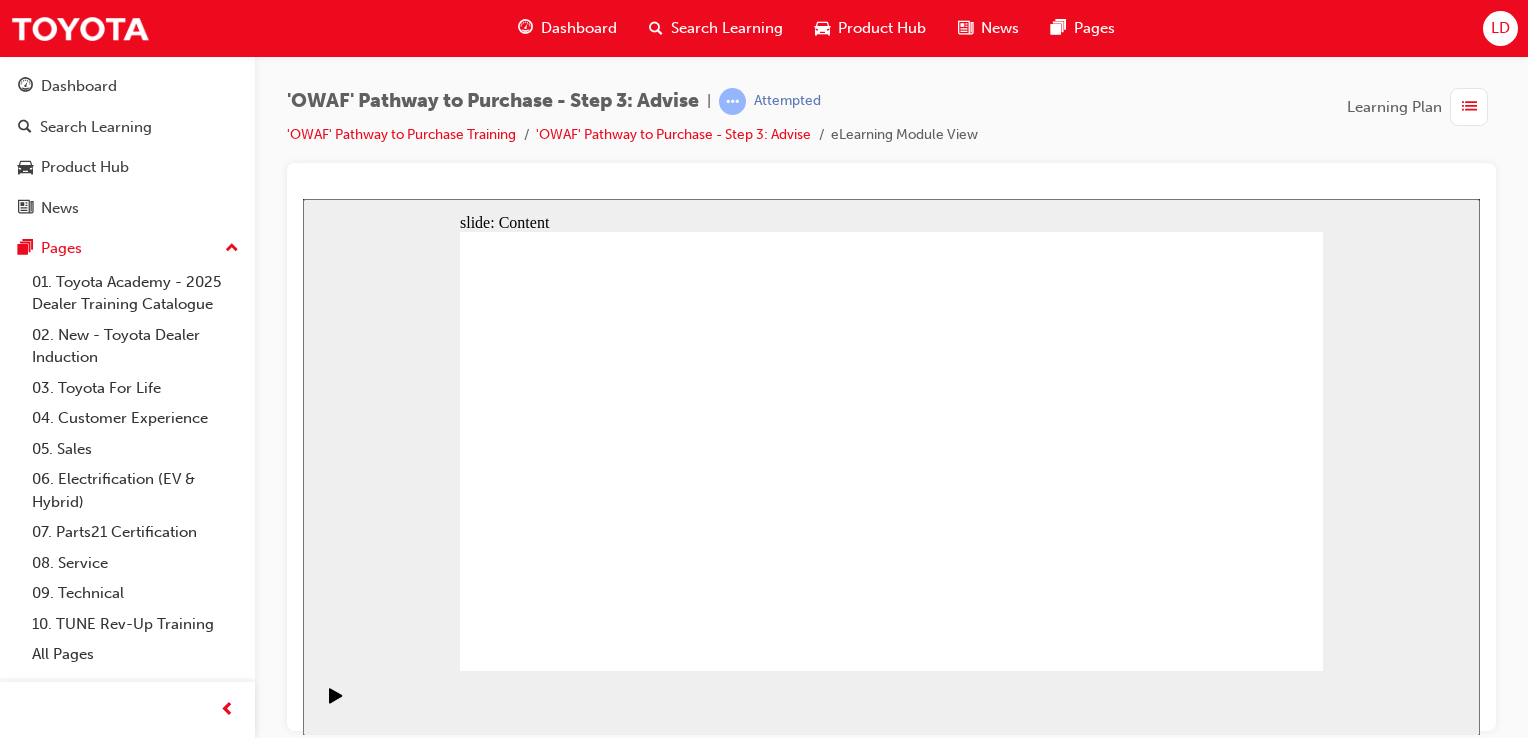 click 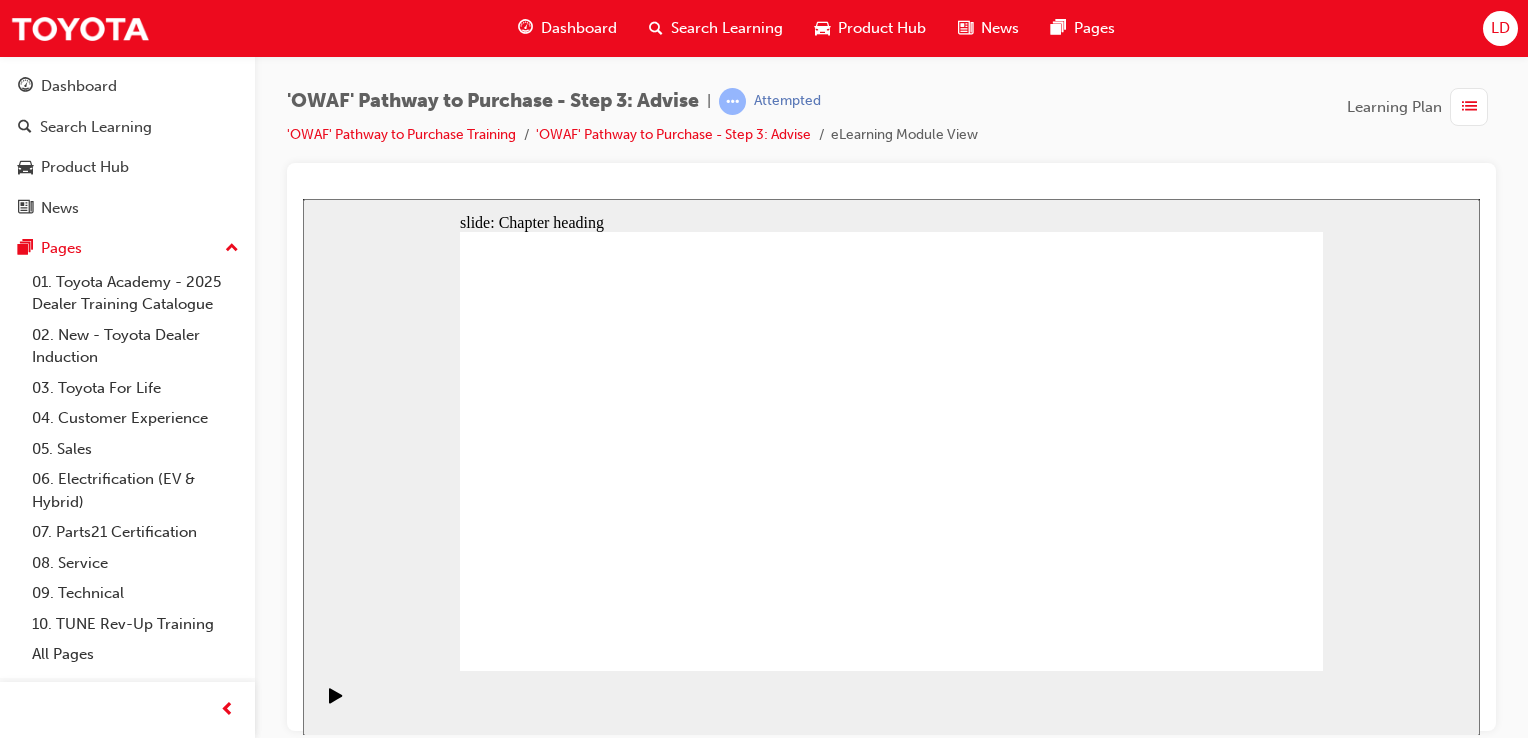 click 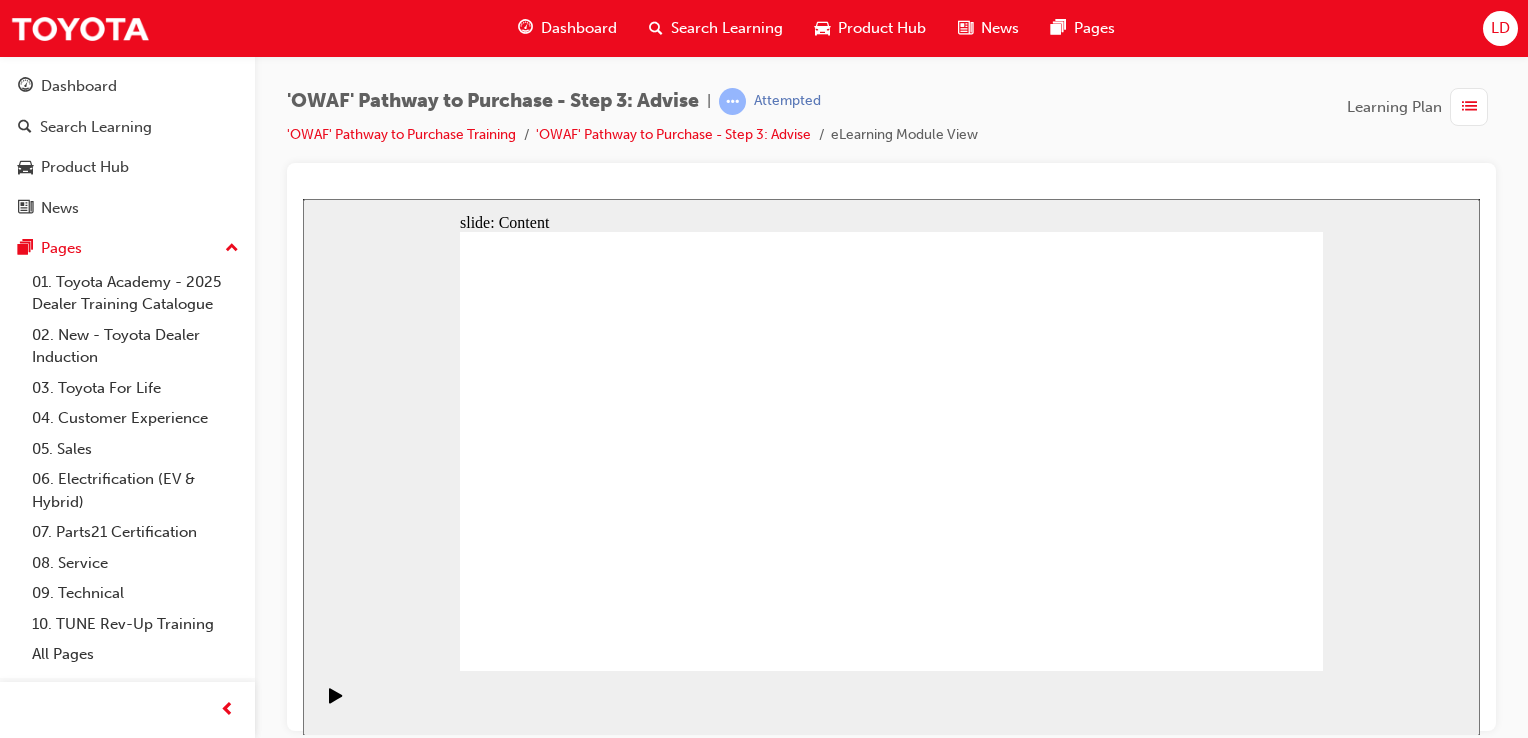 click 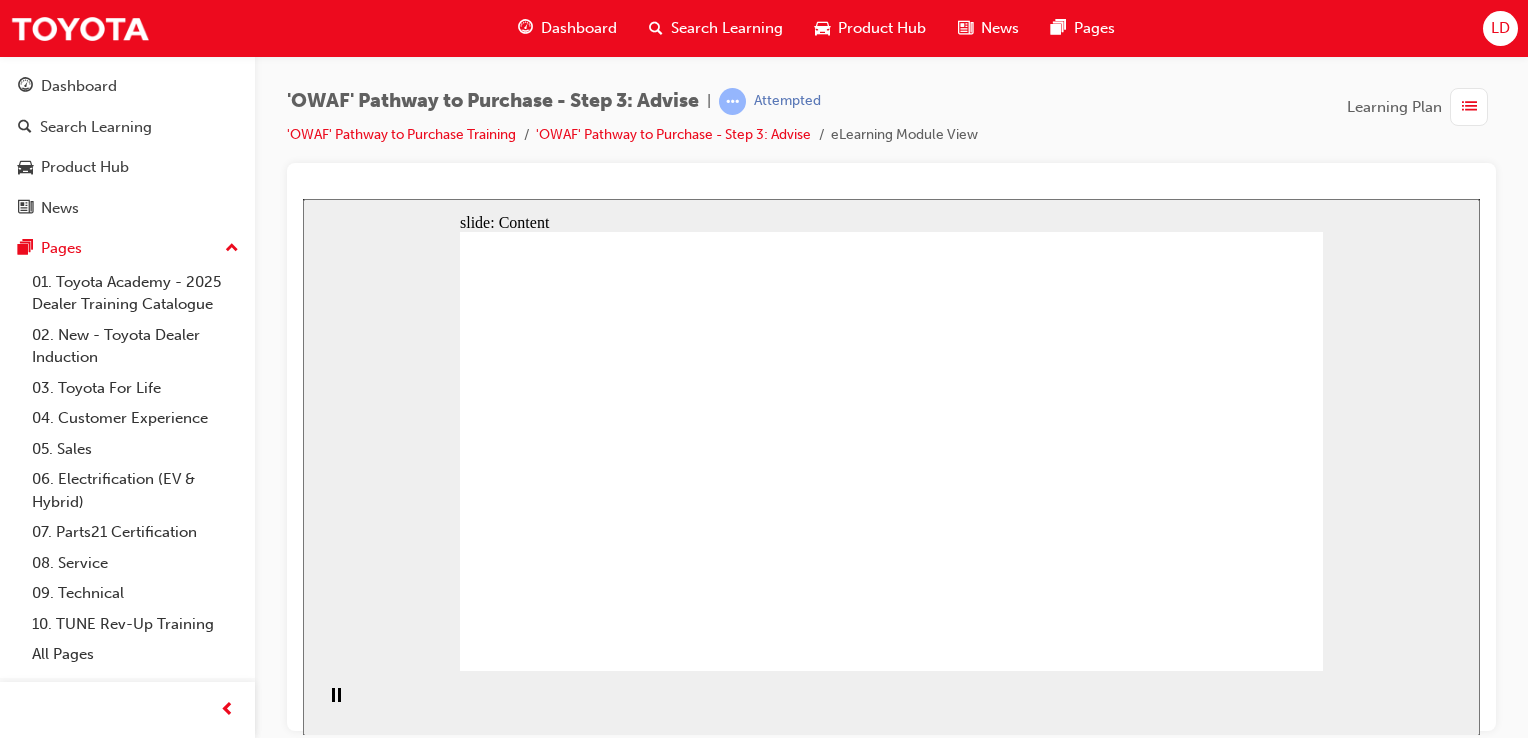 click 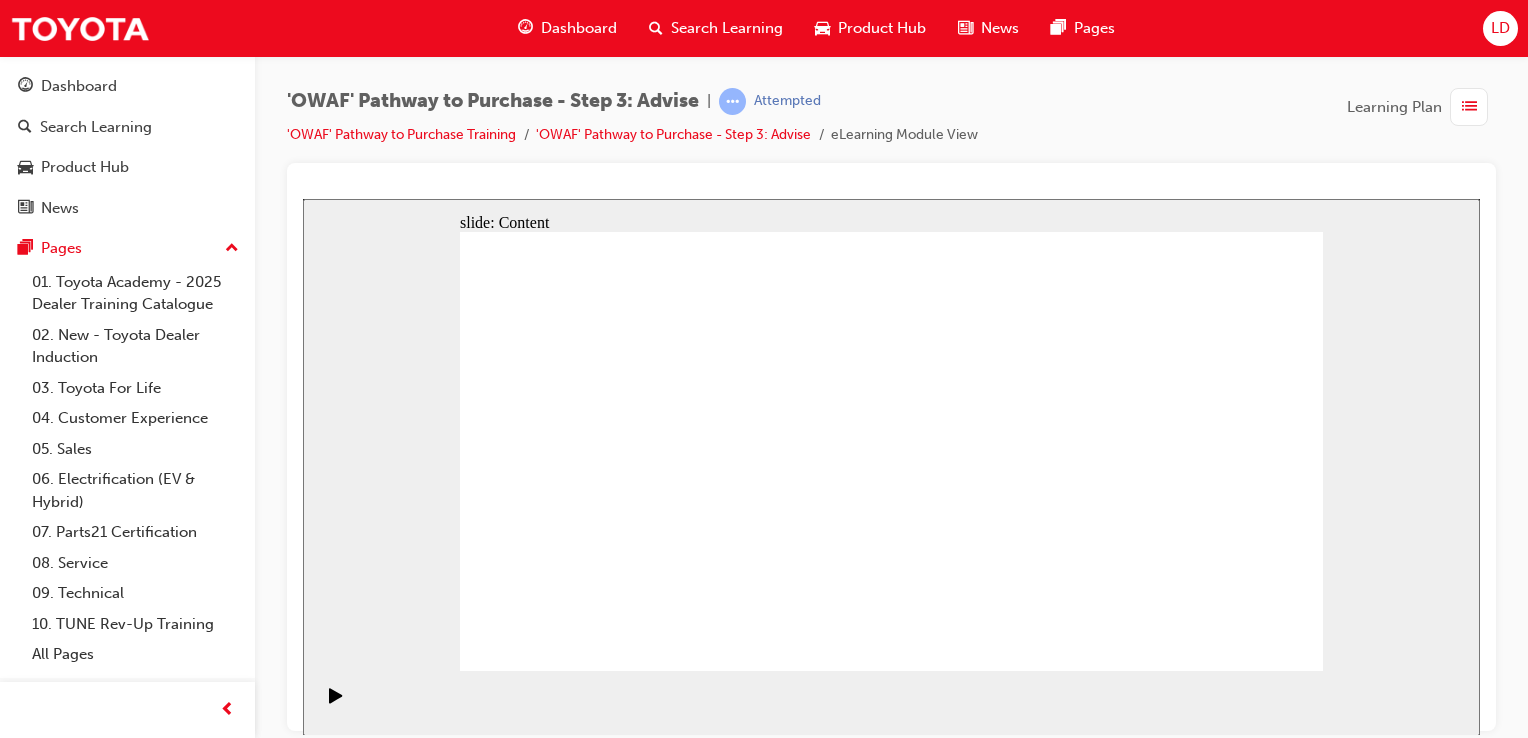 click 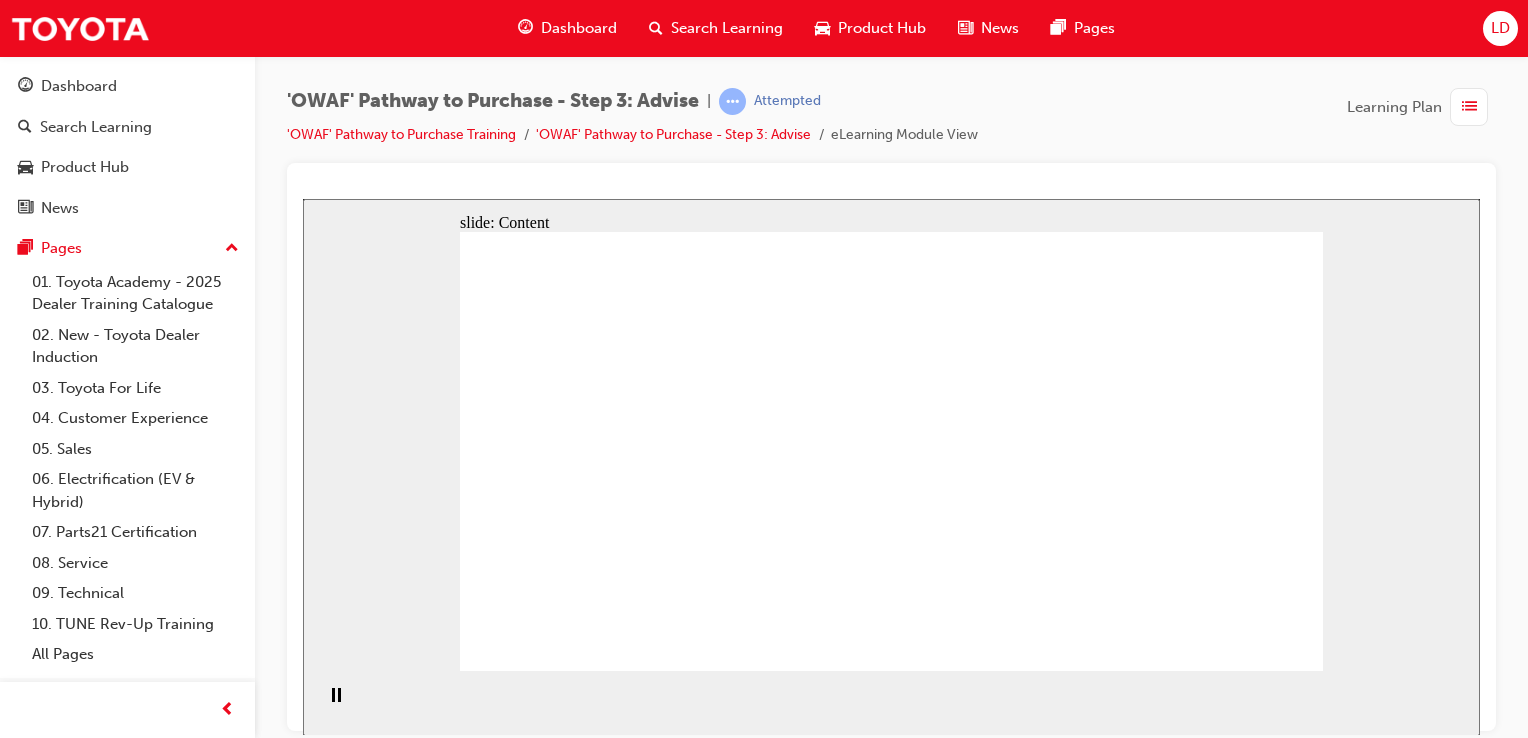click 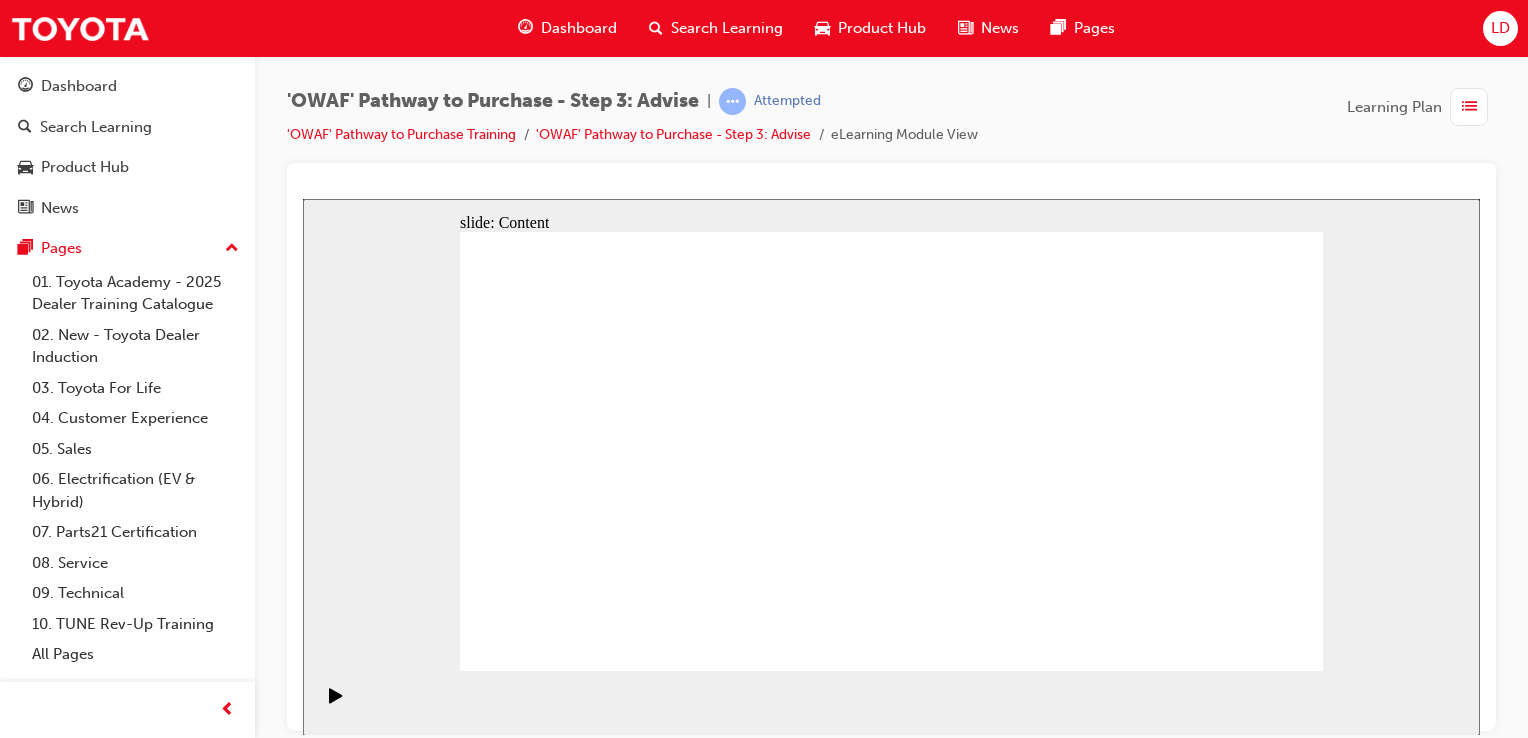 drag, startPoint x: 983, startPoint y: 467, endPoint x: 972, endPoint y: 462, distance: 12.083046 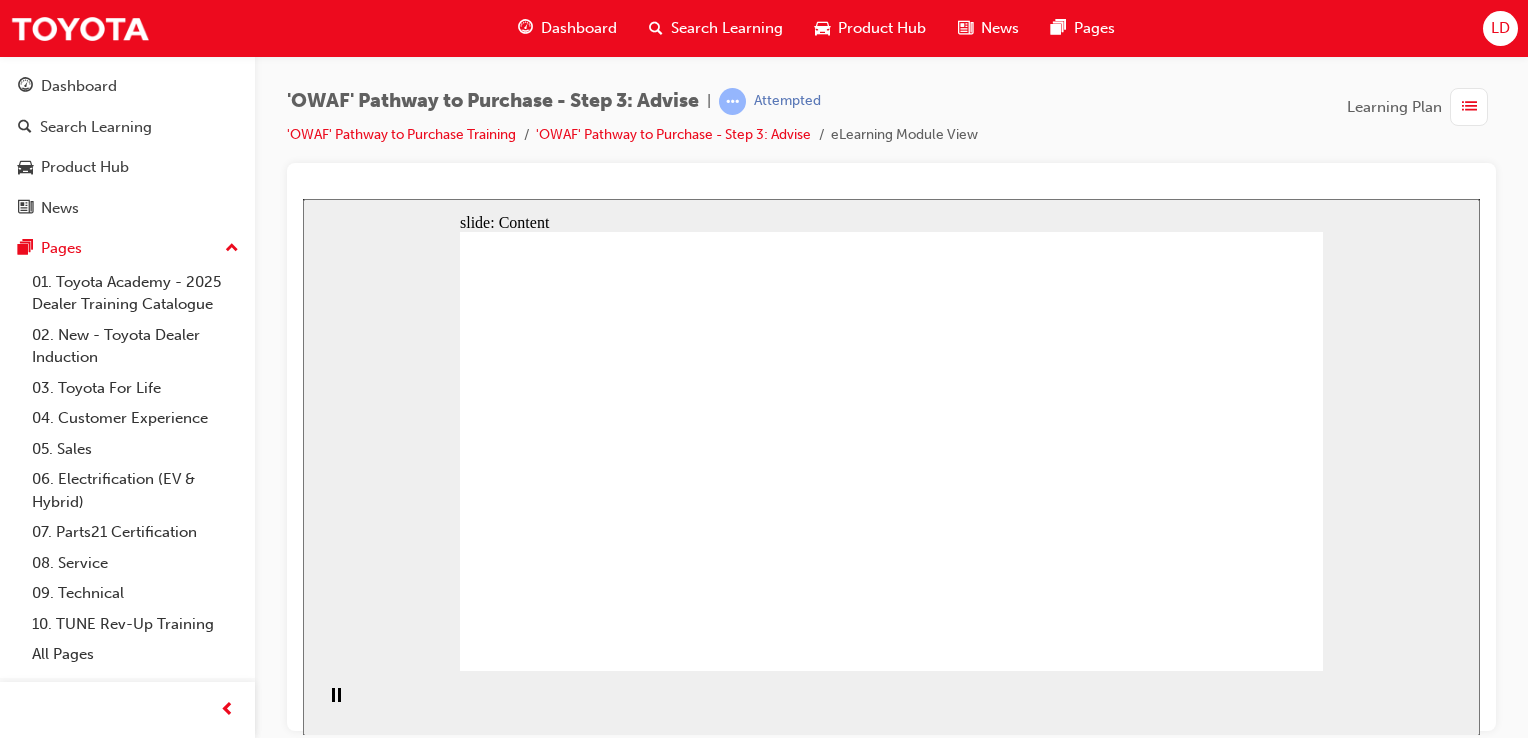 click 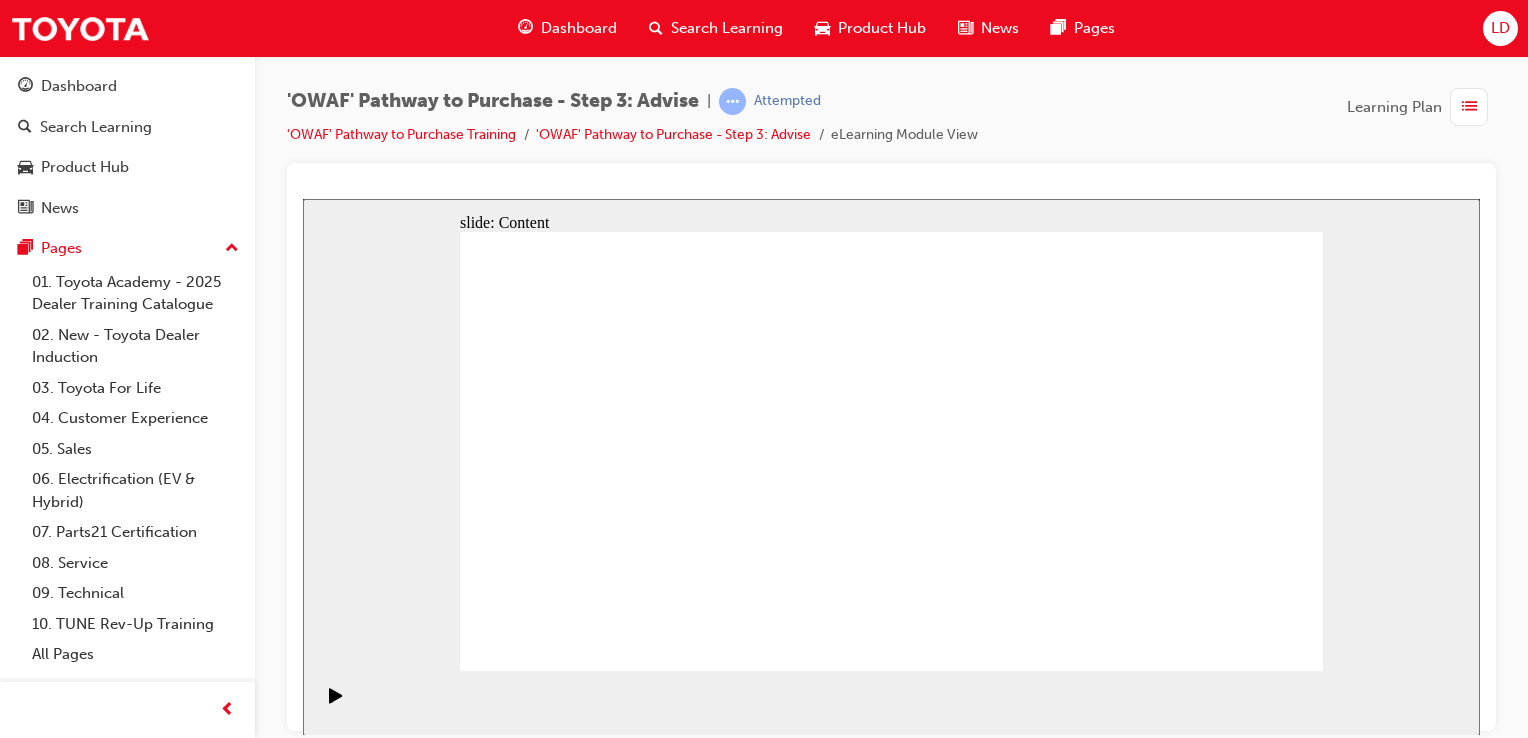click 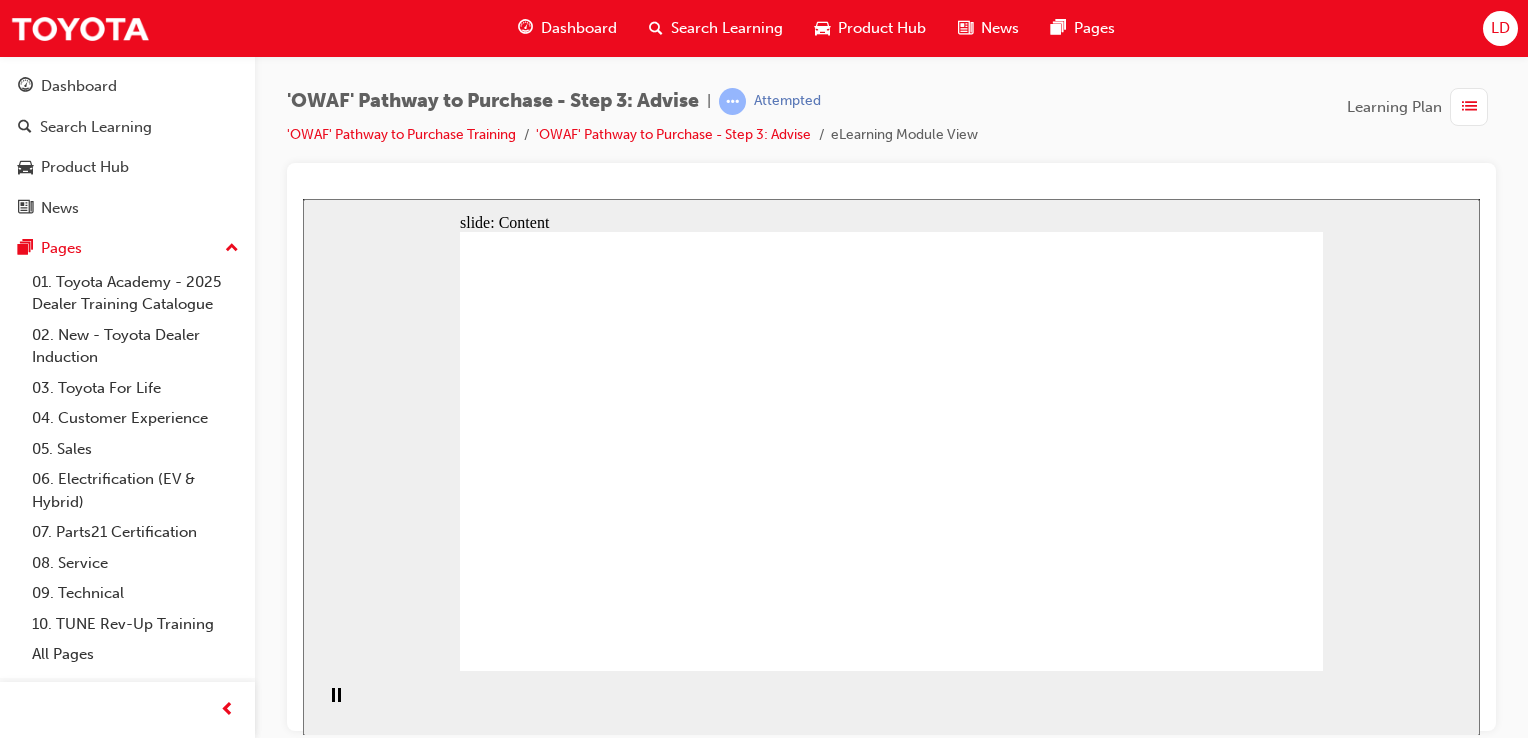 click 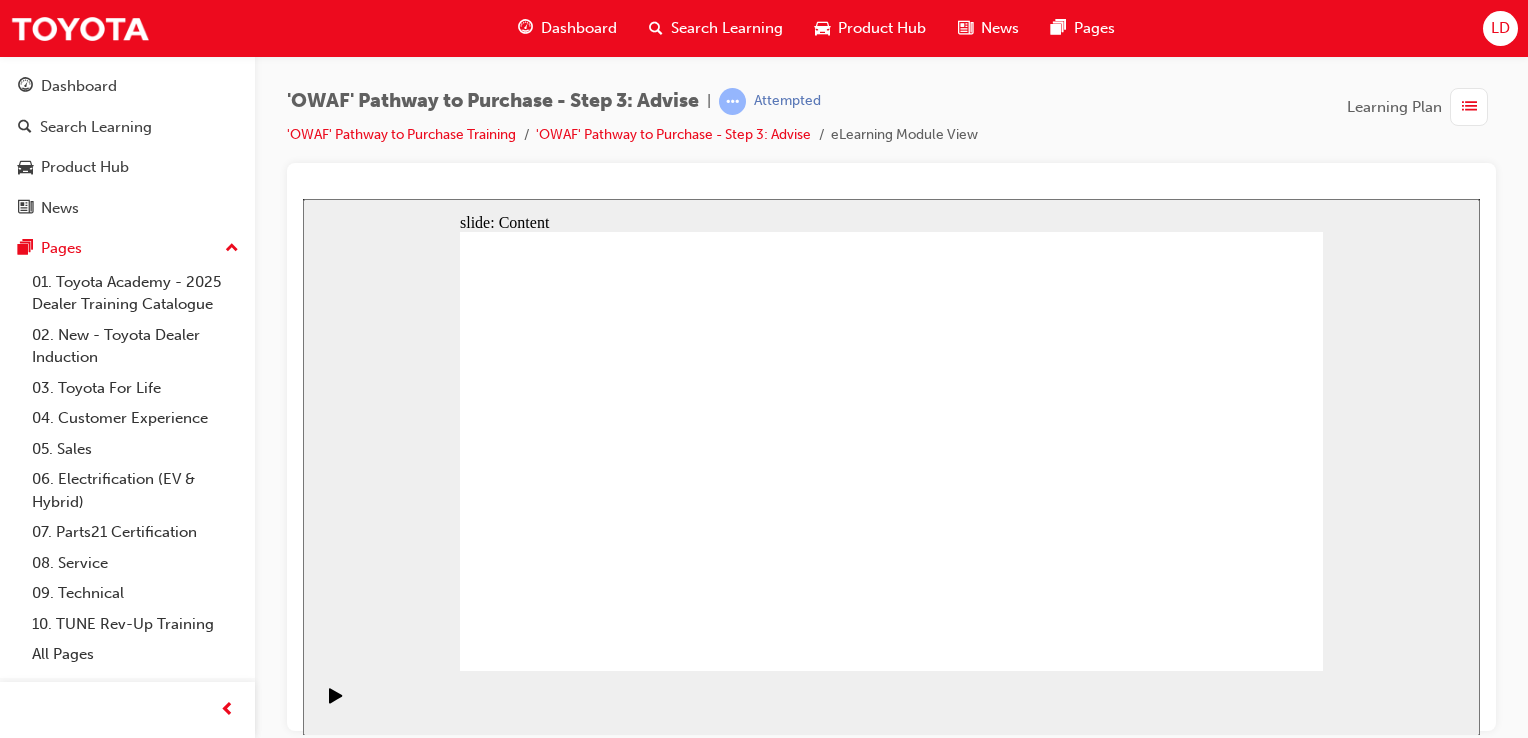 click 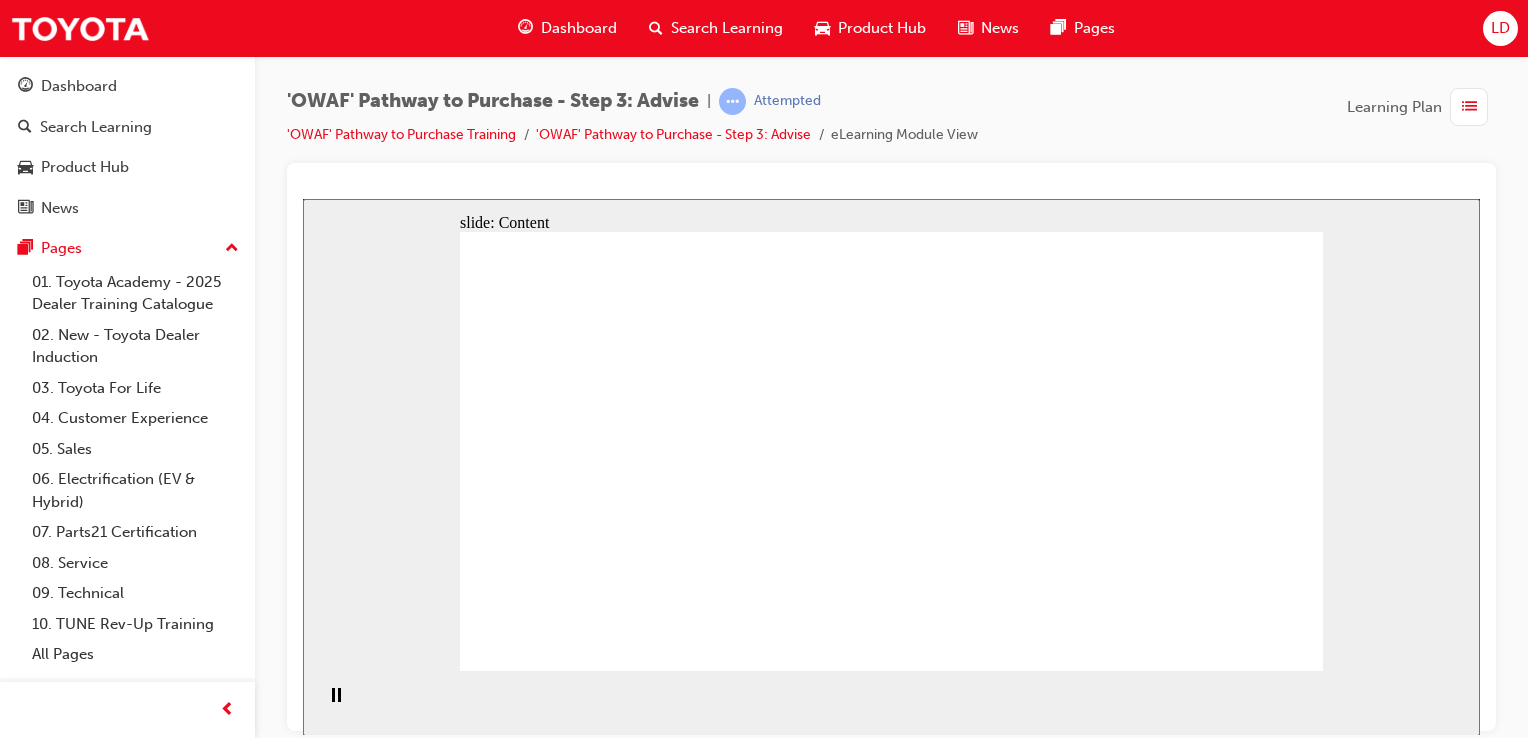 click 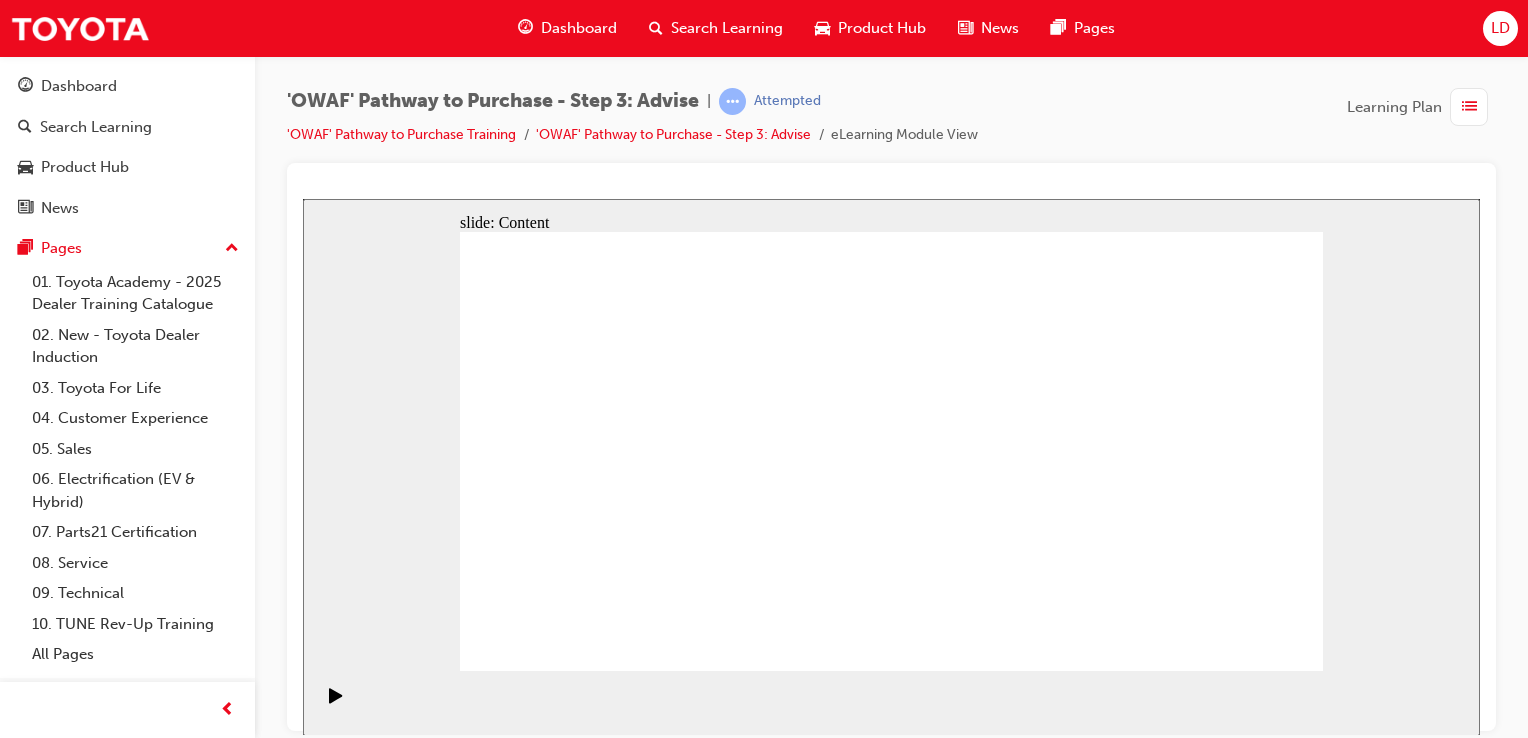click 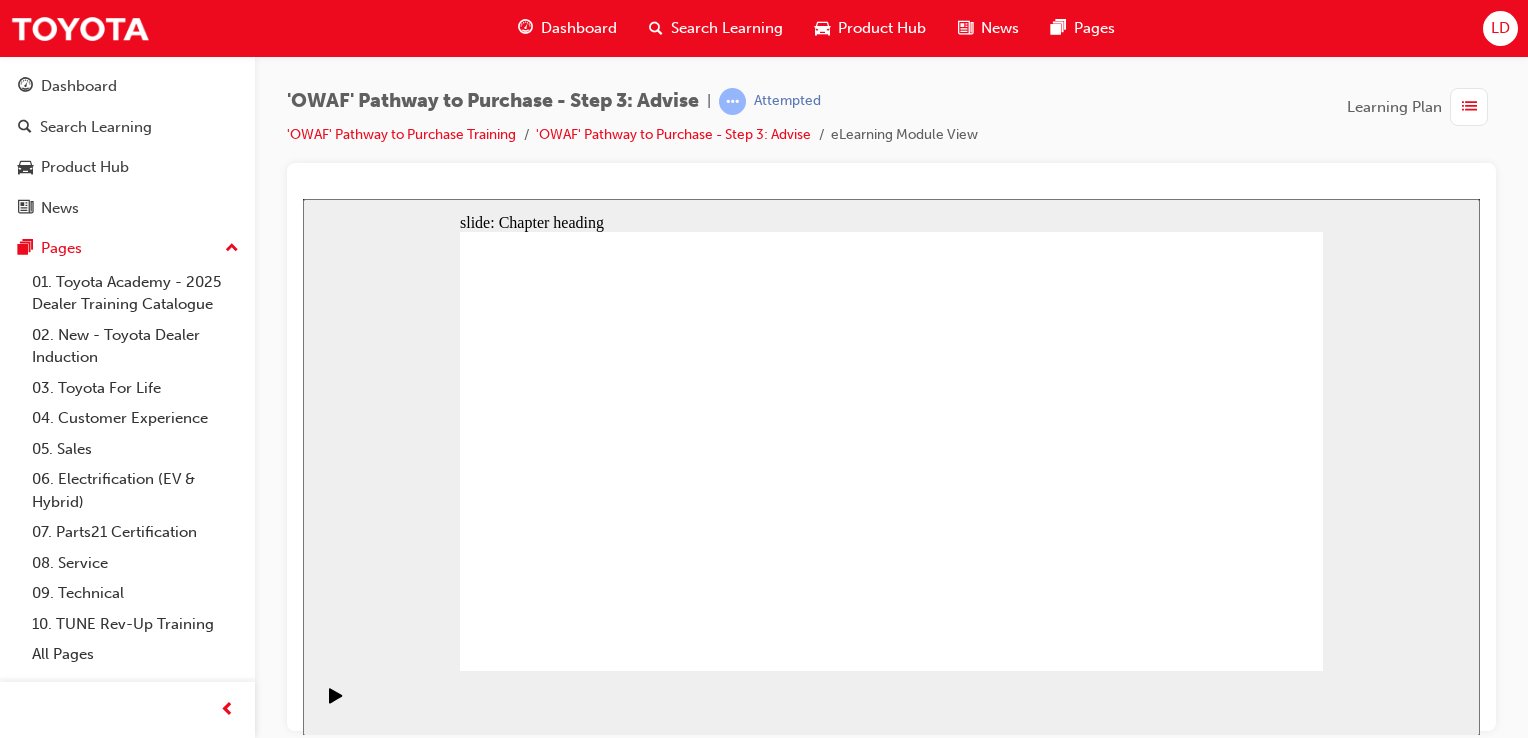 click 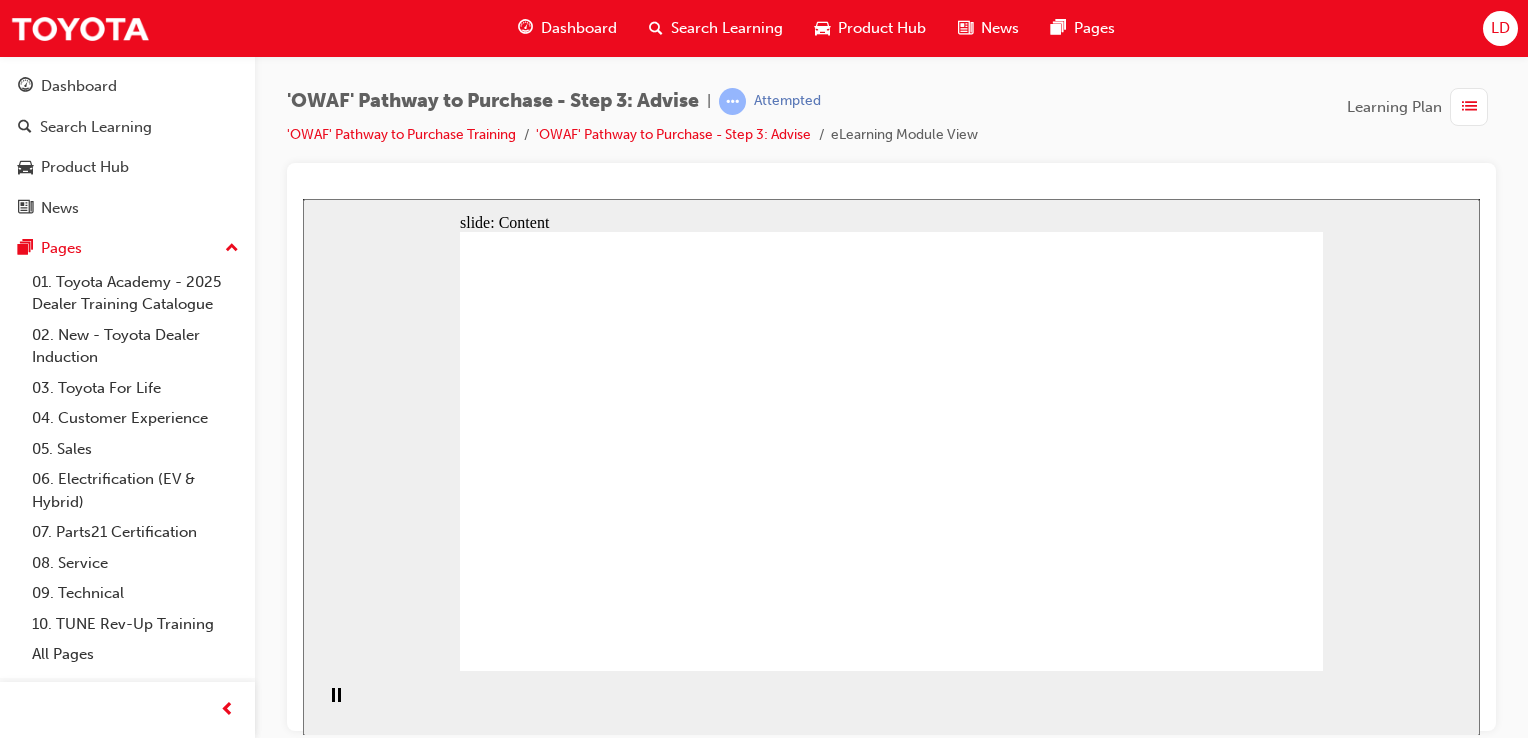 drag, startPoint x: 824, startPoint y: 268, endPoint x: 820, endPoint y: 326, distance: 58.137768 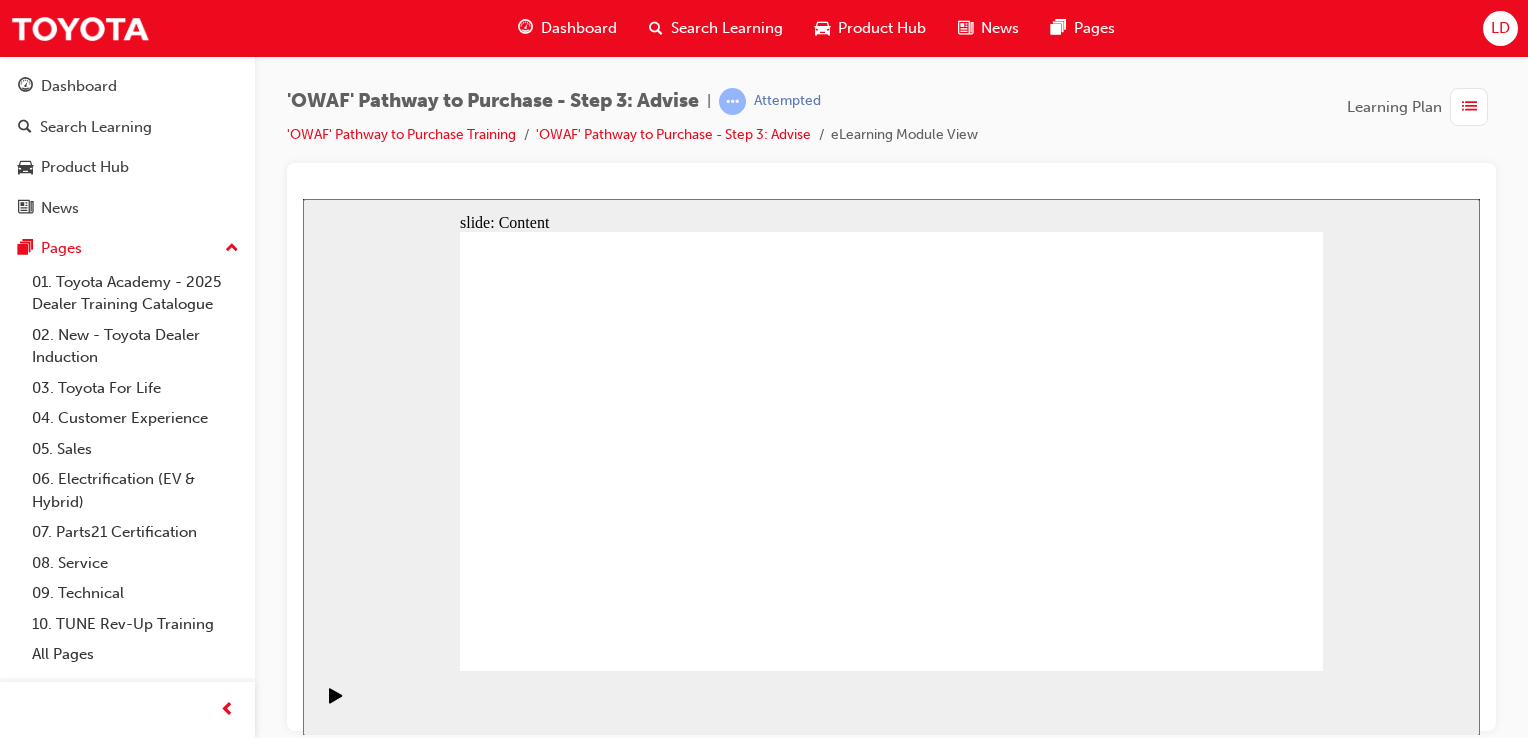 click 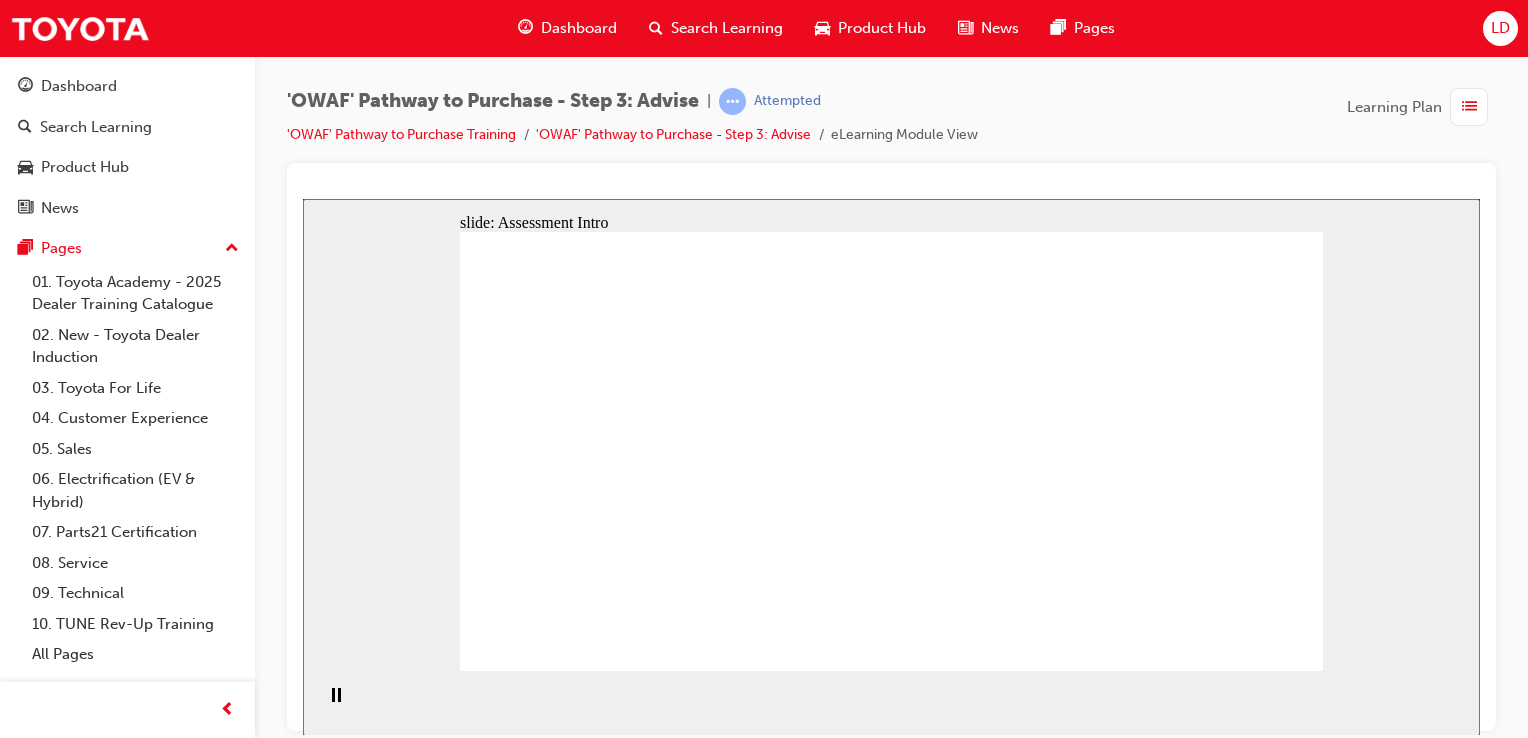 click 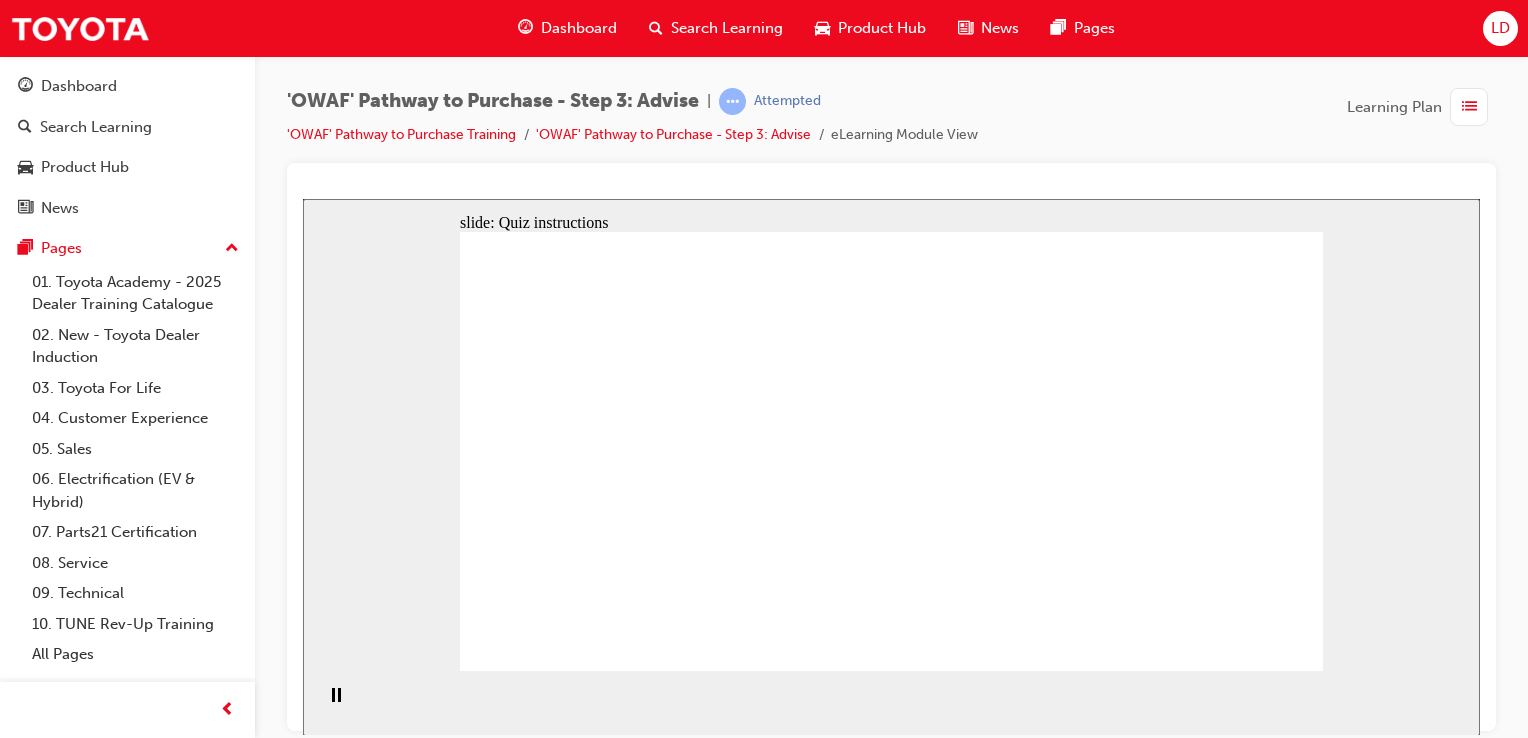 click 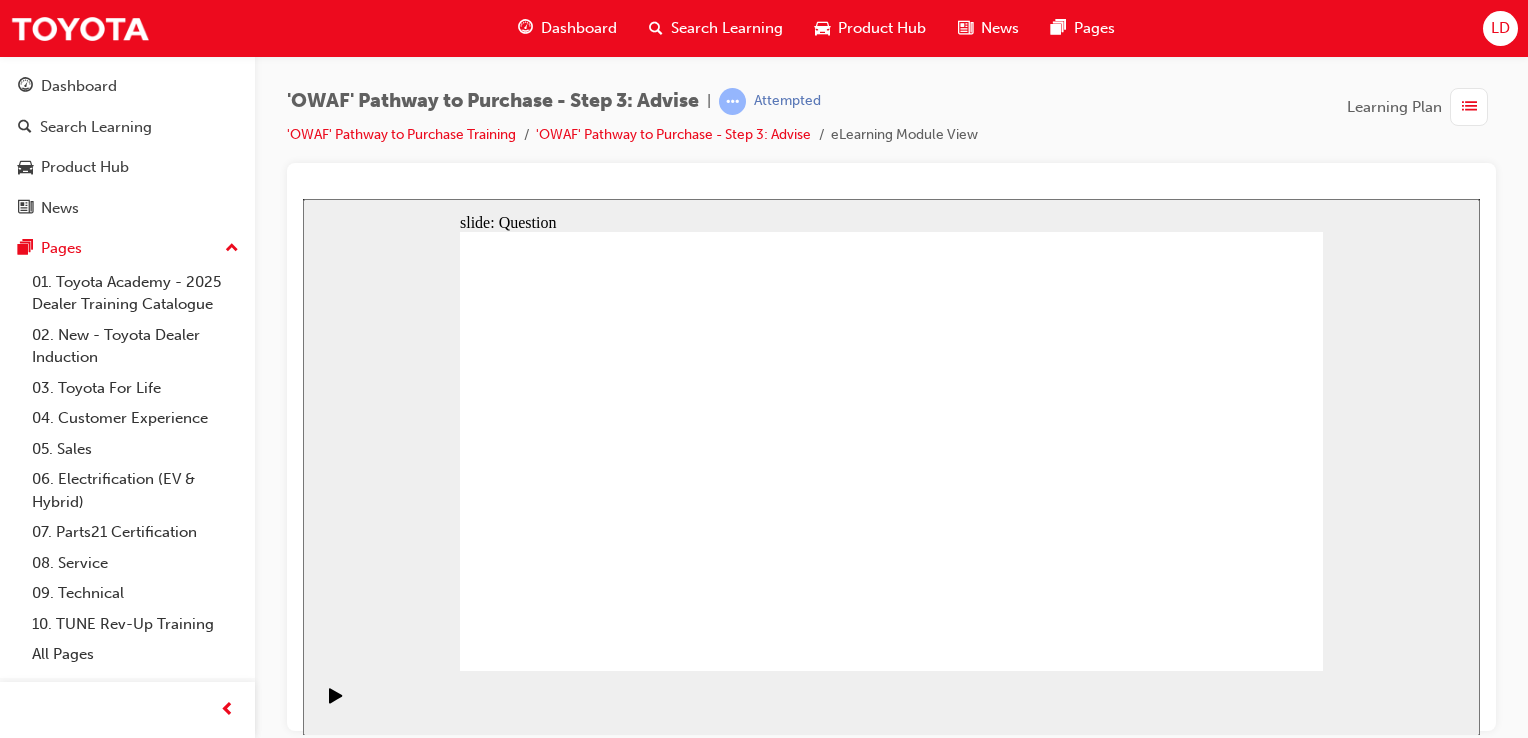 drag, startPoint x: 948, startPoint y: 591, endPoint x: 708, endPoint y: 408, distance: 301.80954 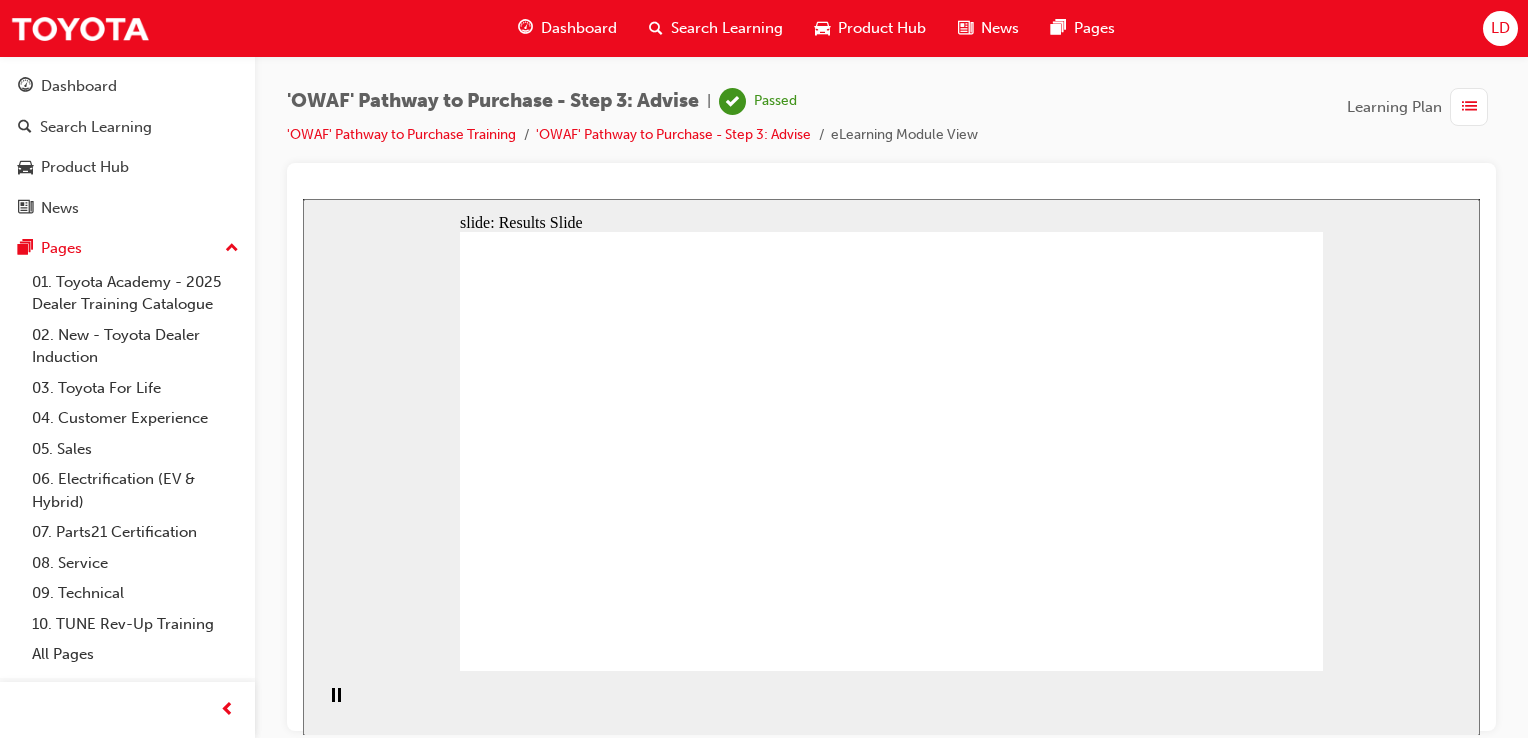 click 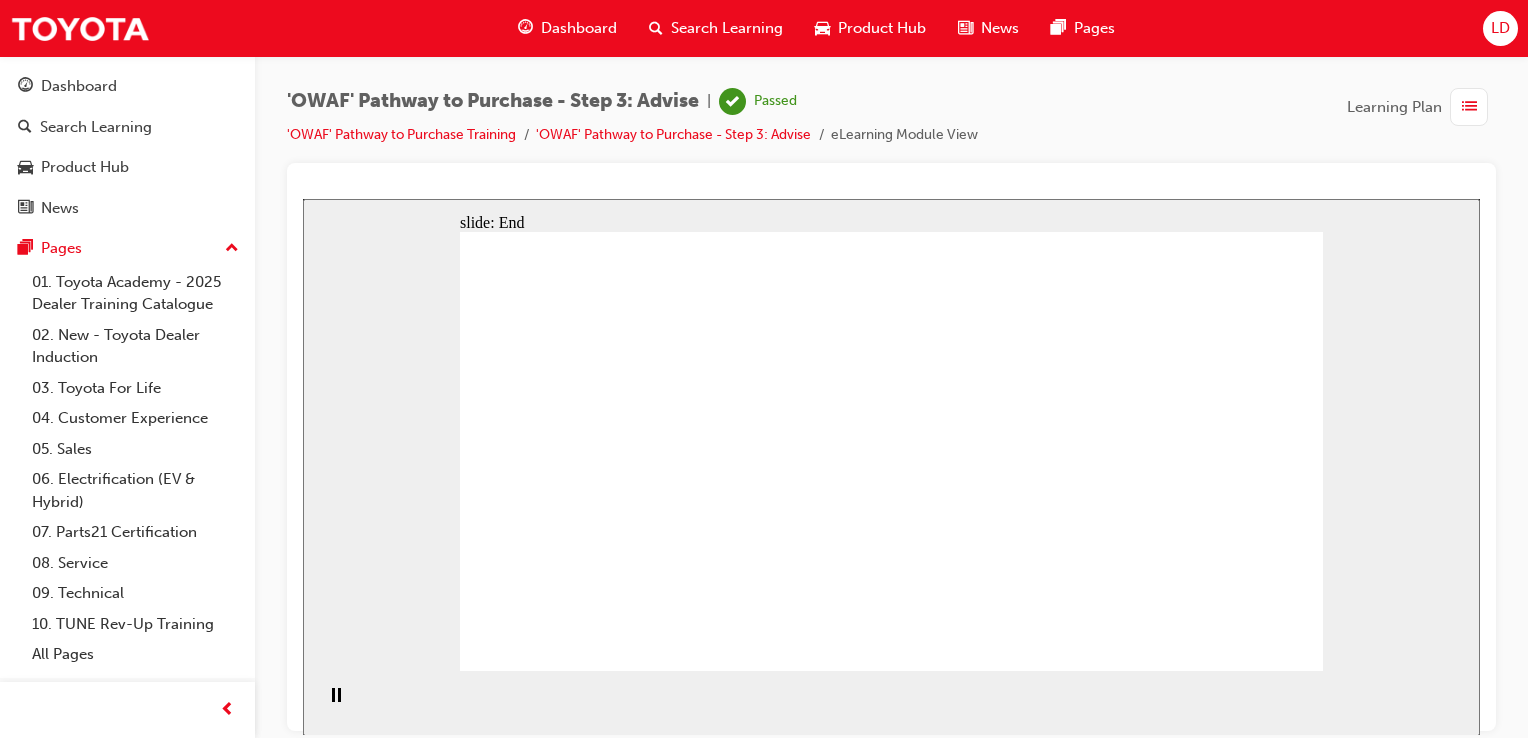 click 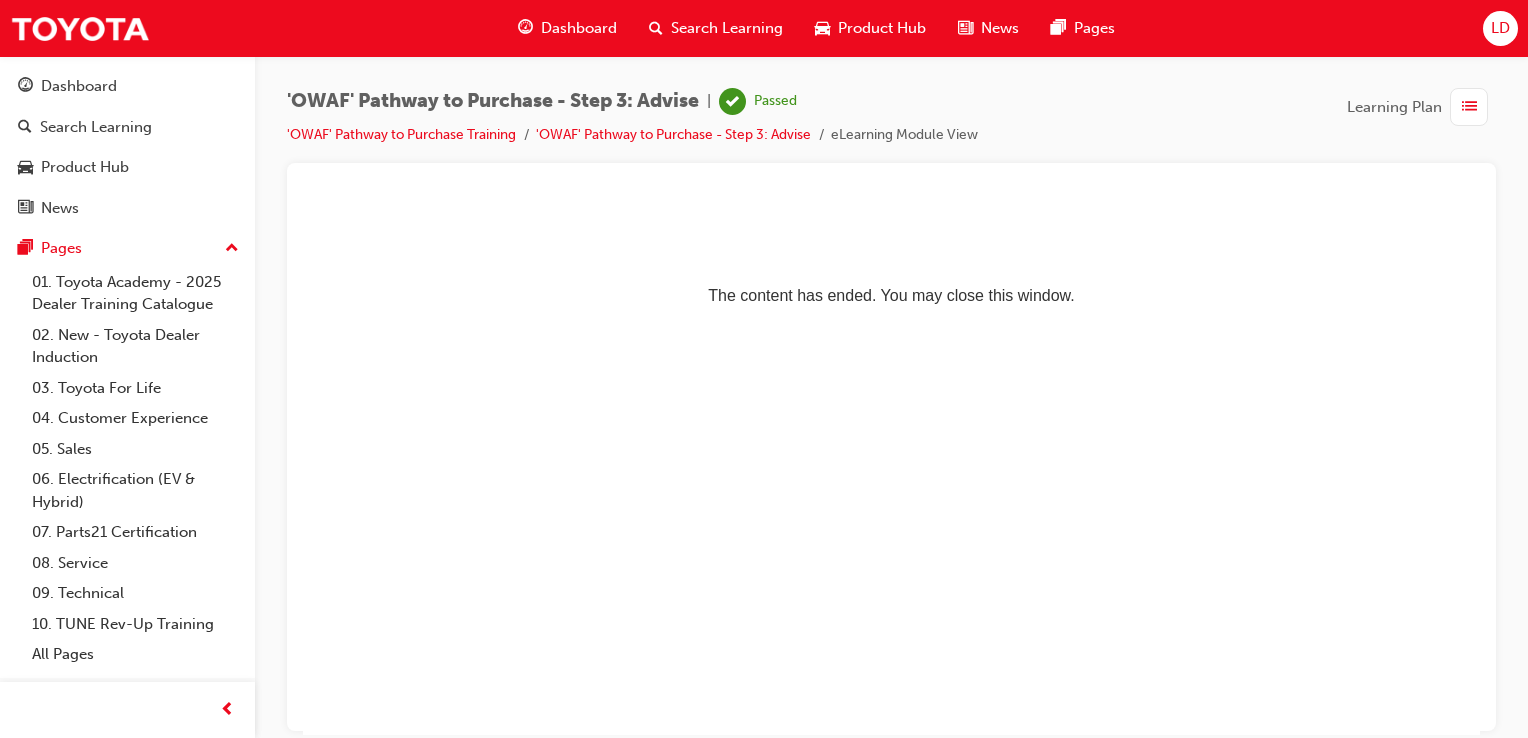scroll, scrollTop: 0, scrollLeft: 0, axis: both 